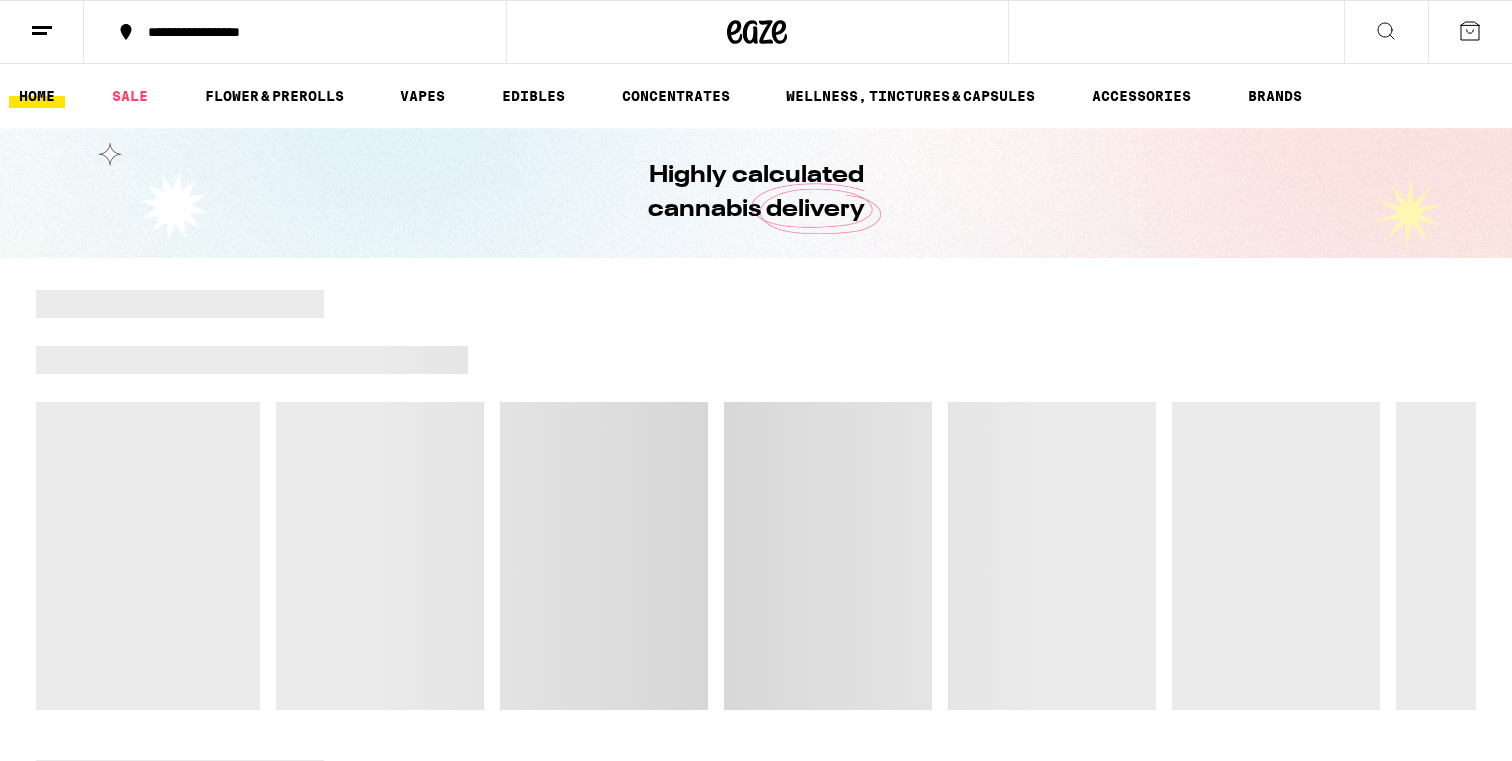 scroll, scrollTop: 0, scrollLeft: 0, axis: both 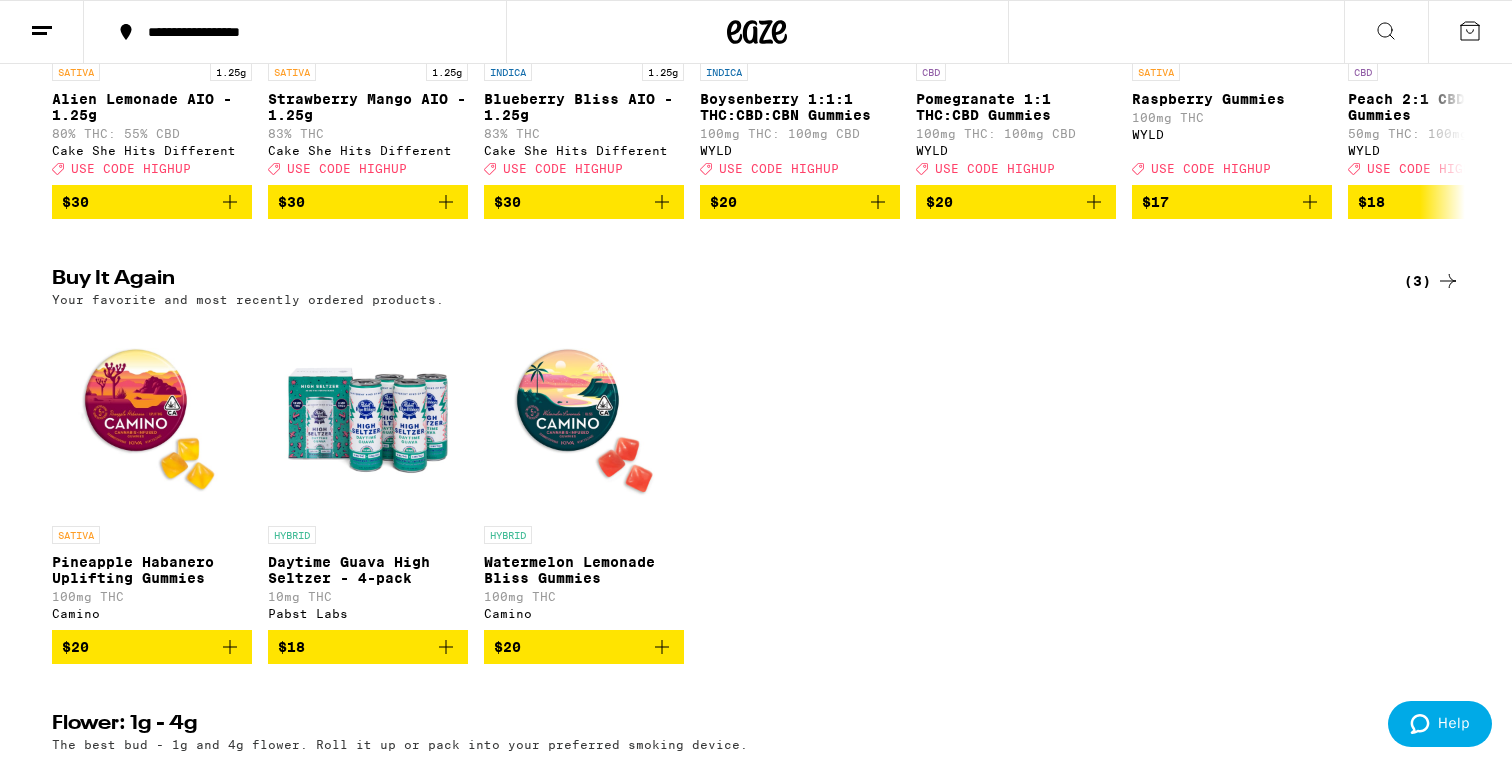 click 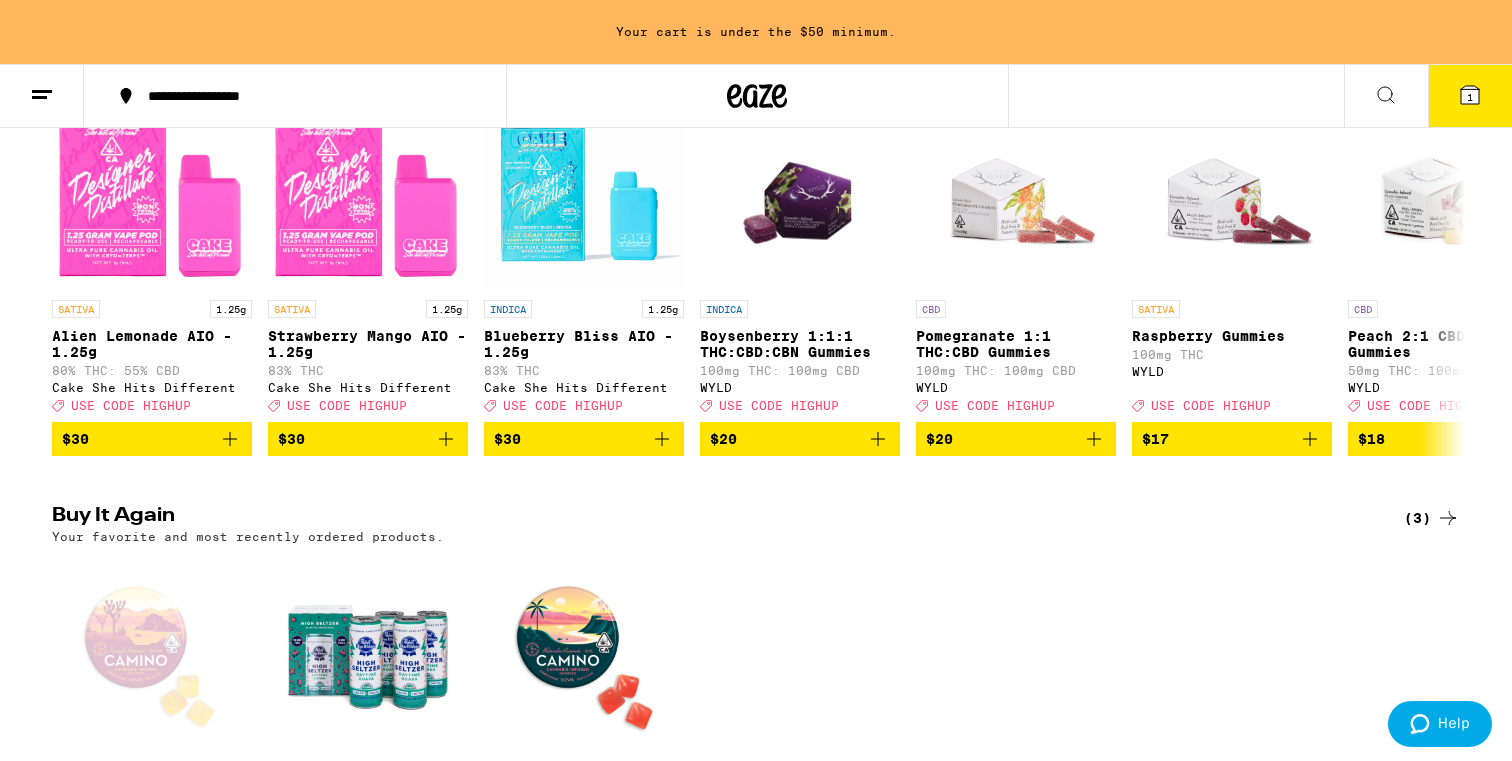scroll, scrollTop: 0, scrollLeft: 0, axis: both 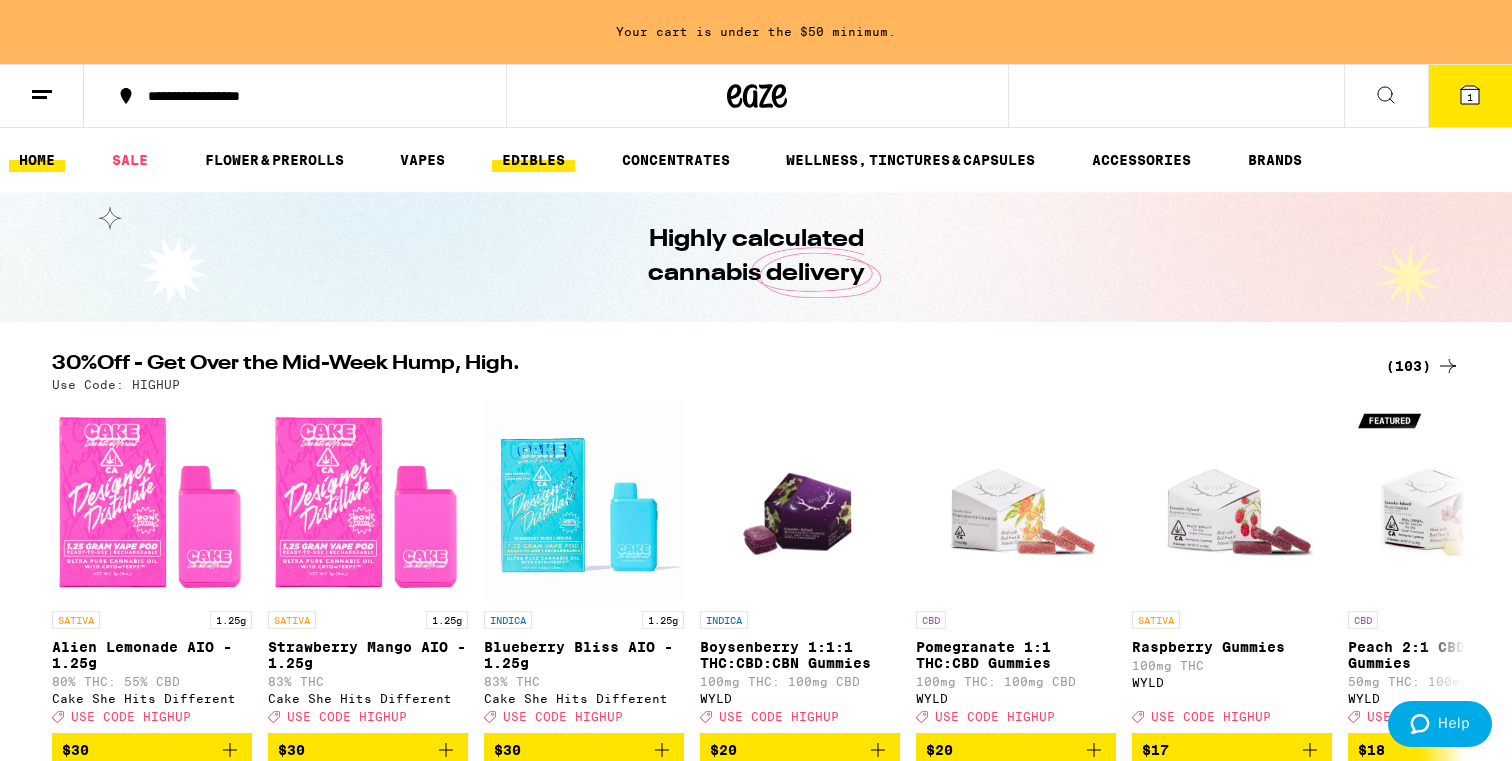 click on "EDIBLES" at bounding box center (533, 160) 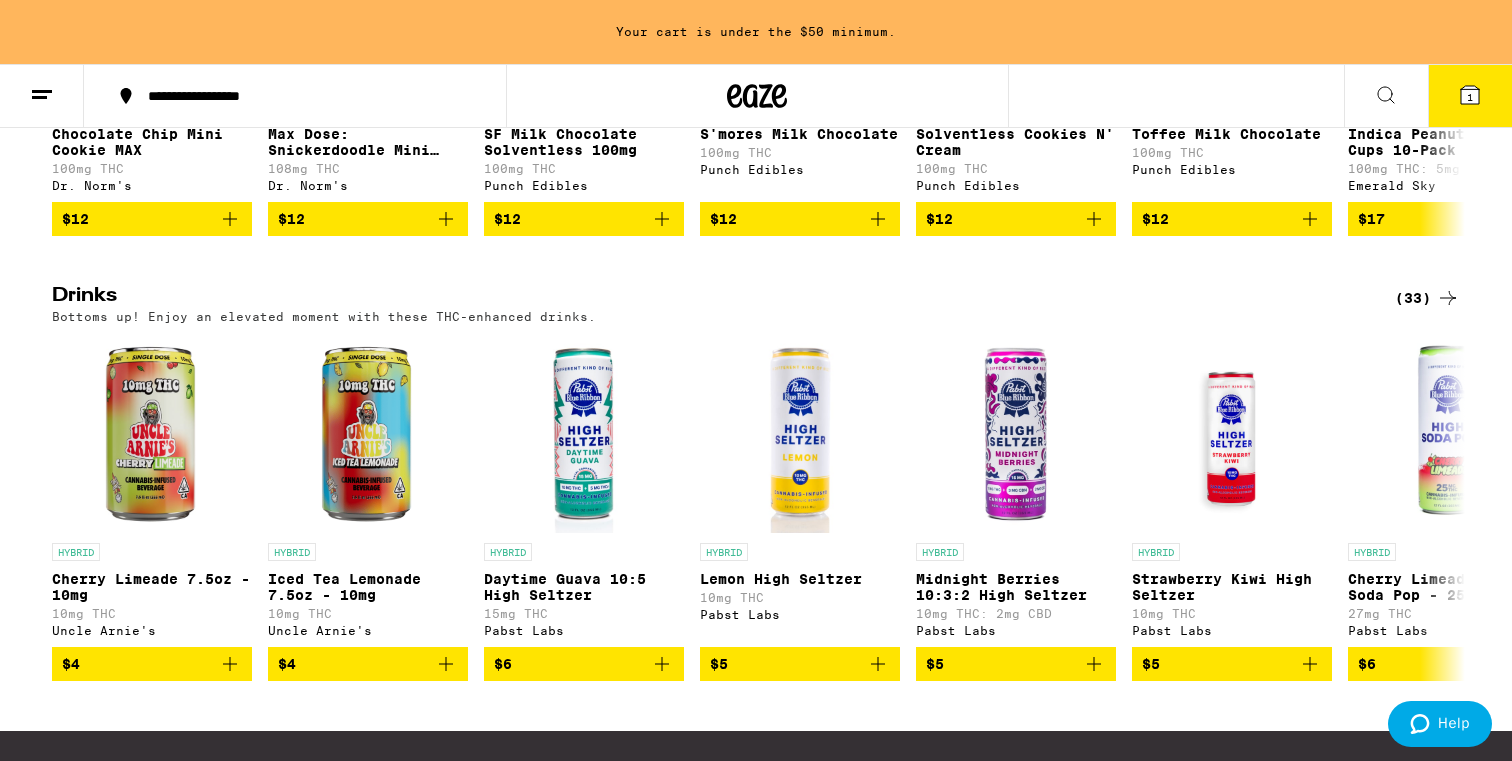 scroll, scrollTop: 1019, scrollLeft: 0, axis: vertical 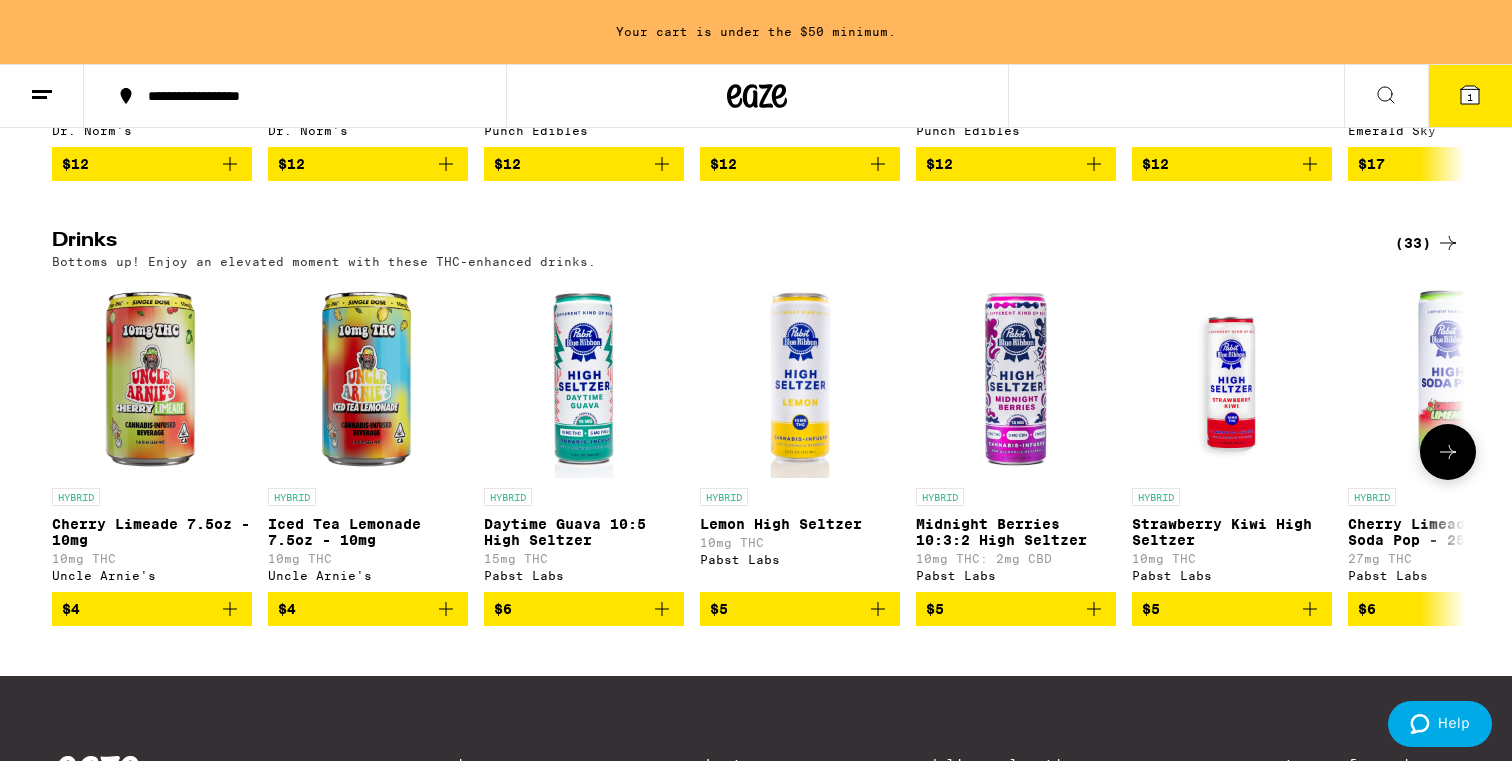 click at bounding box center [1448, 452] 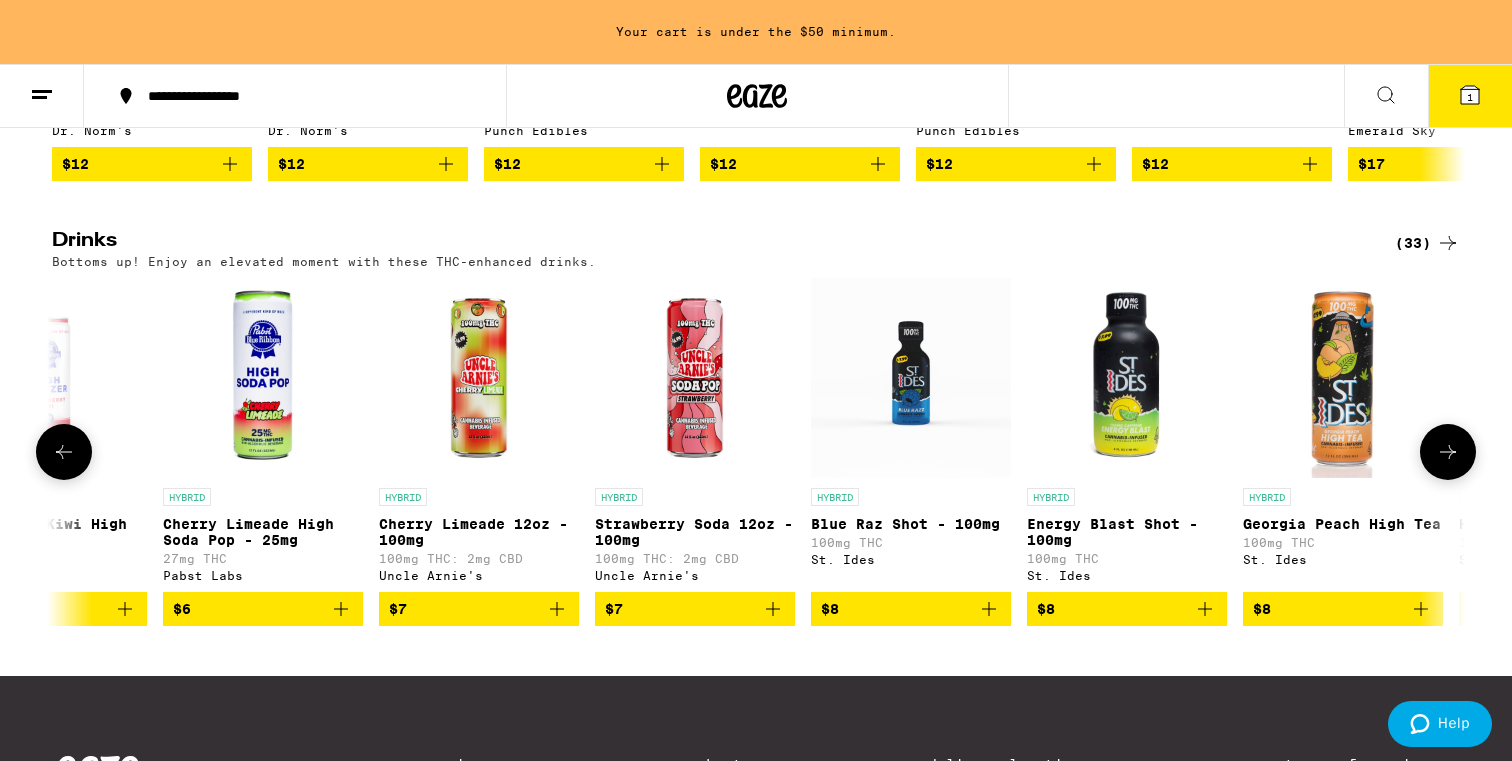 scroll, scrollTop: 0, scrollLeft: 1190, axis: horizontal 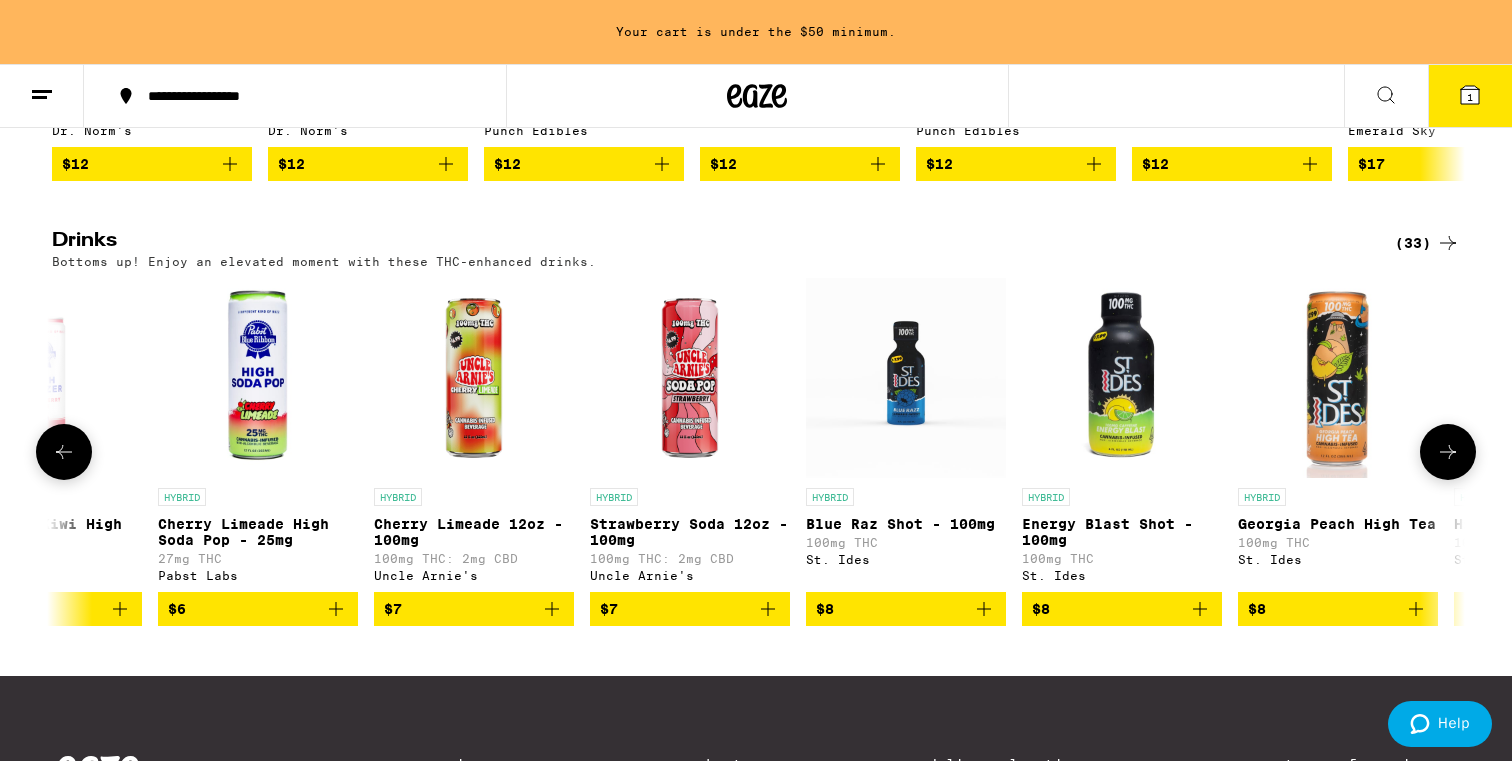 click at bounding box center (1448, 452) 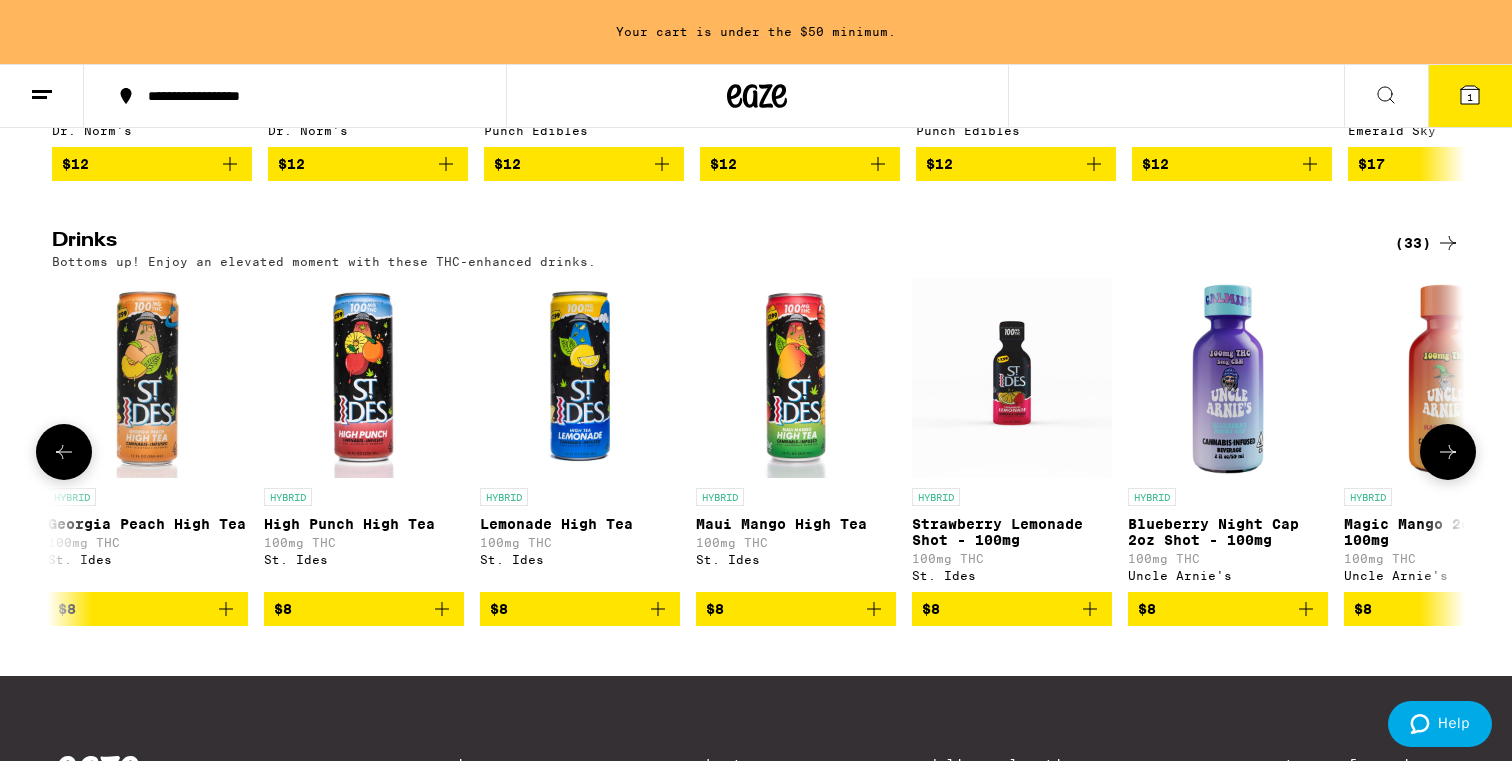 click at bounding box center (1448, 452) 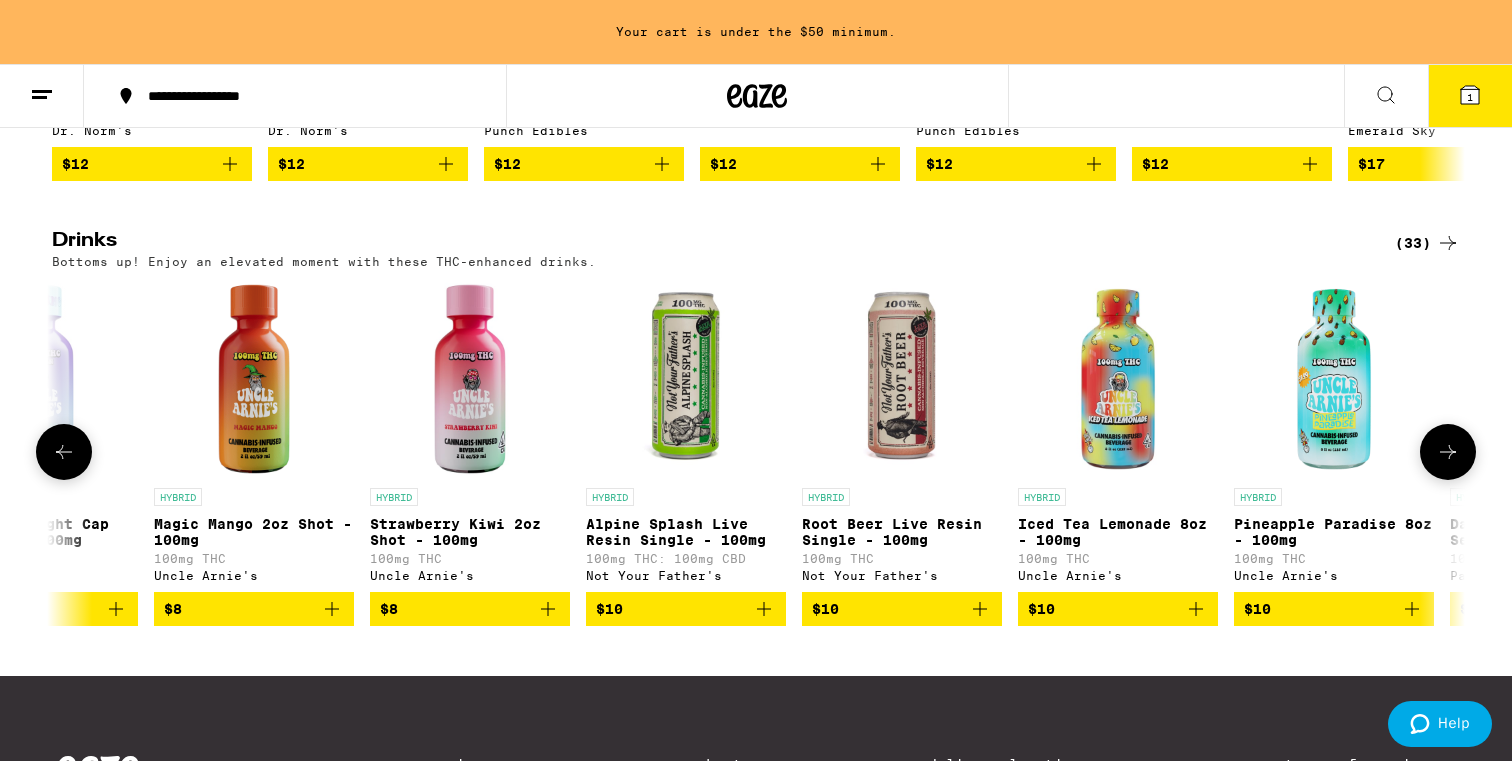 click 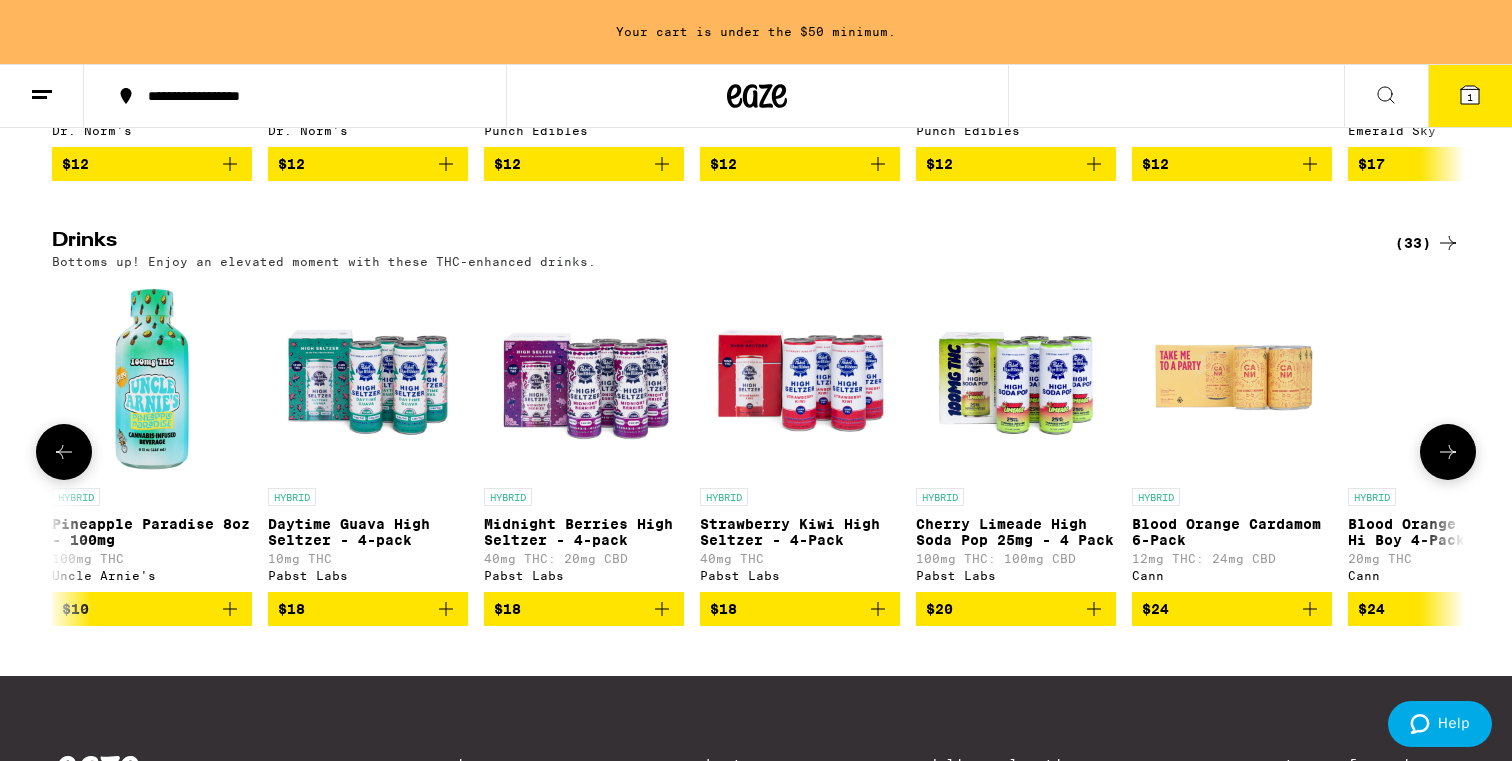 scroll, scrollTop: 0, scrollLeft: 4760, axis: horizontal 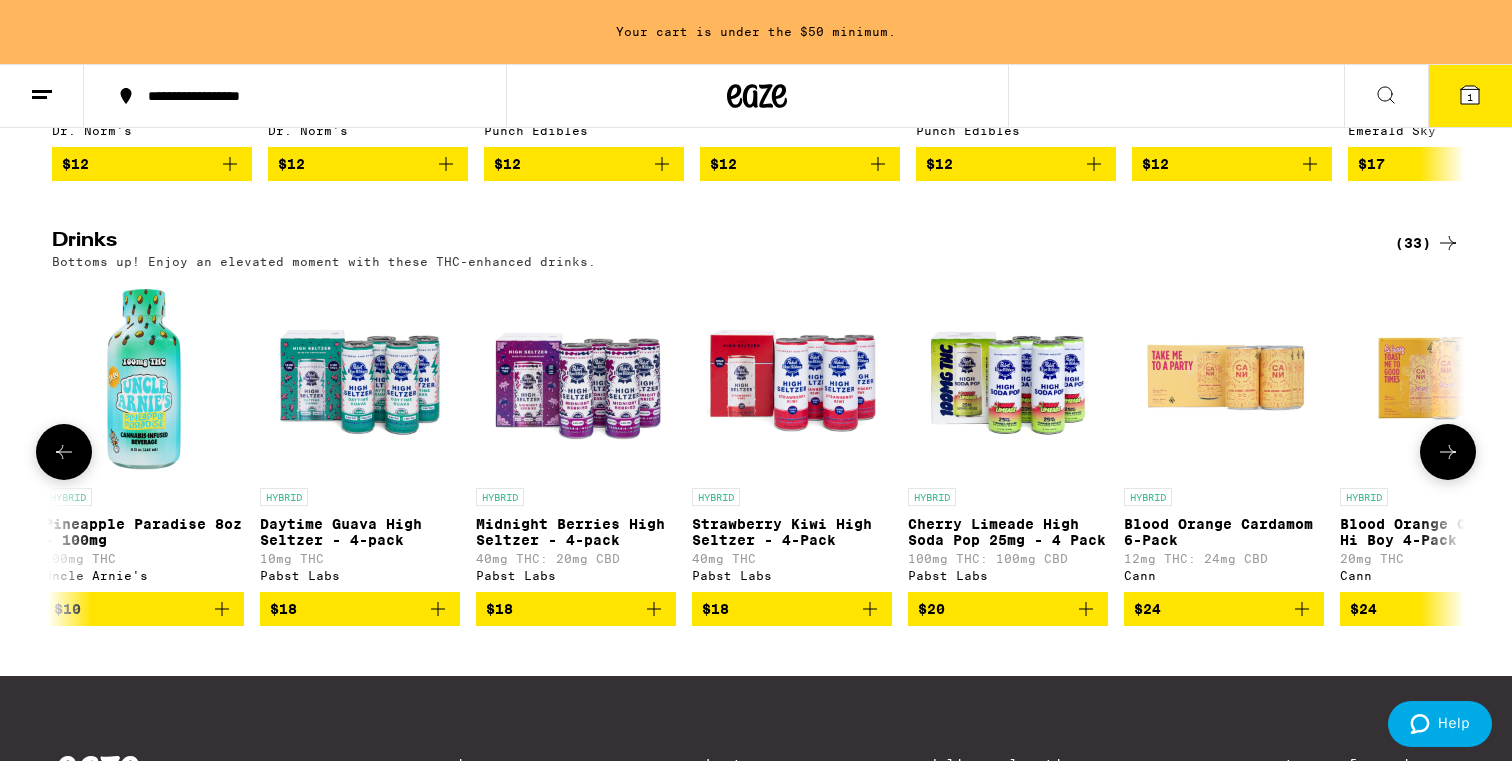 click 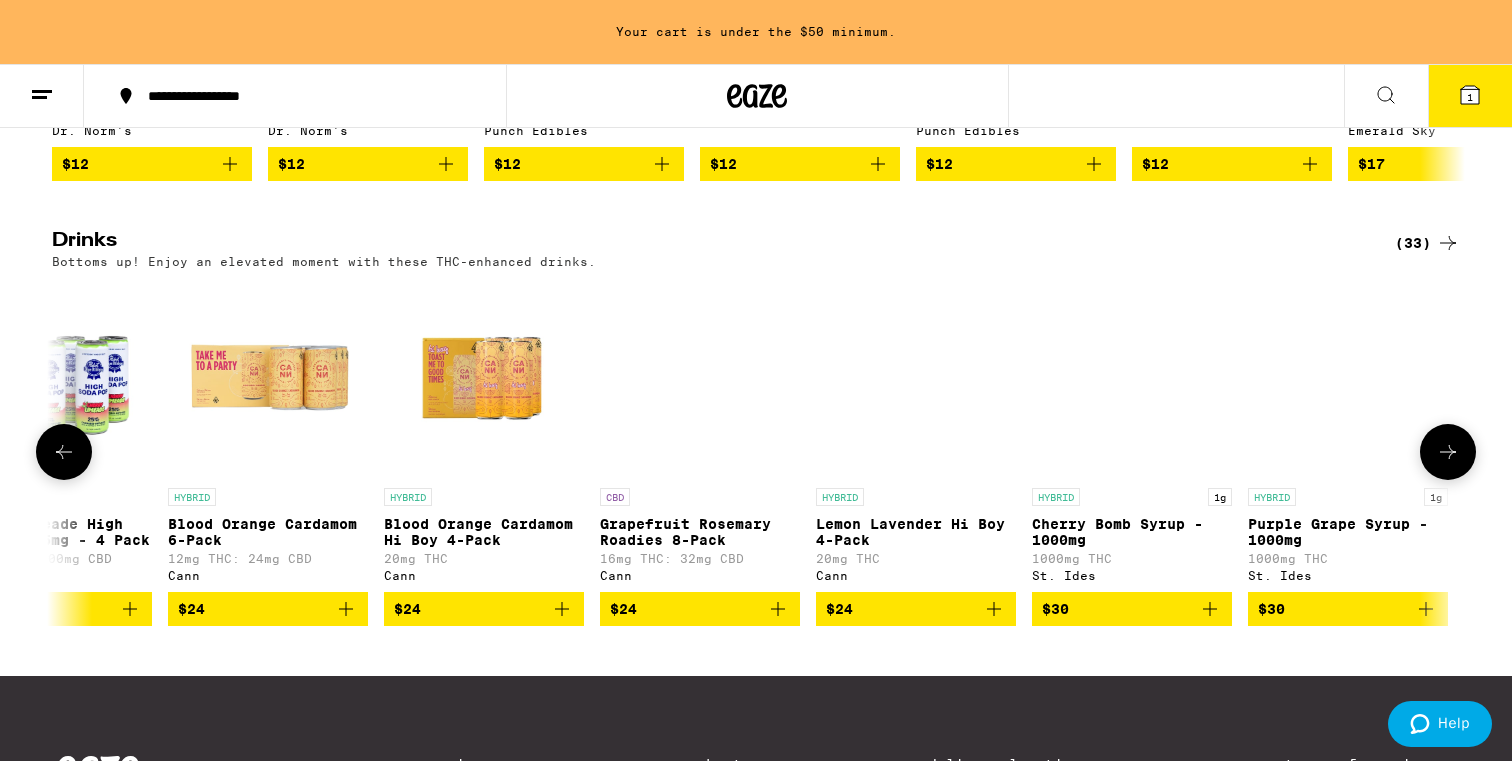 scroll, scrollTop: 0, scrollLeft: 5720, axis: horizontal 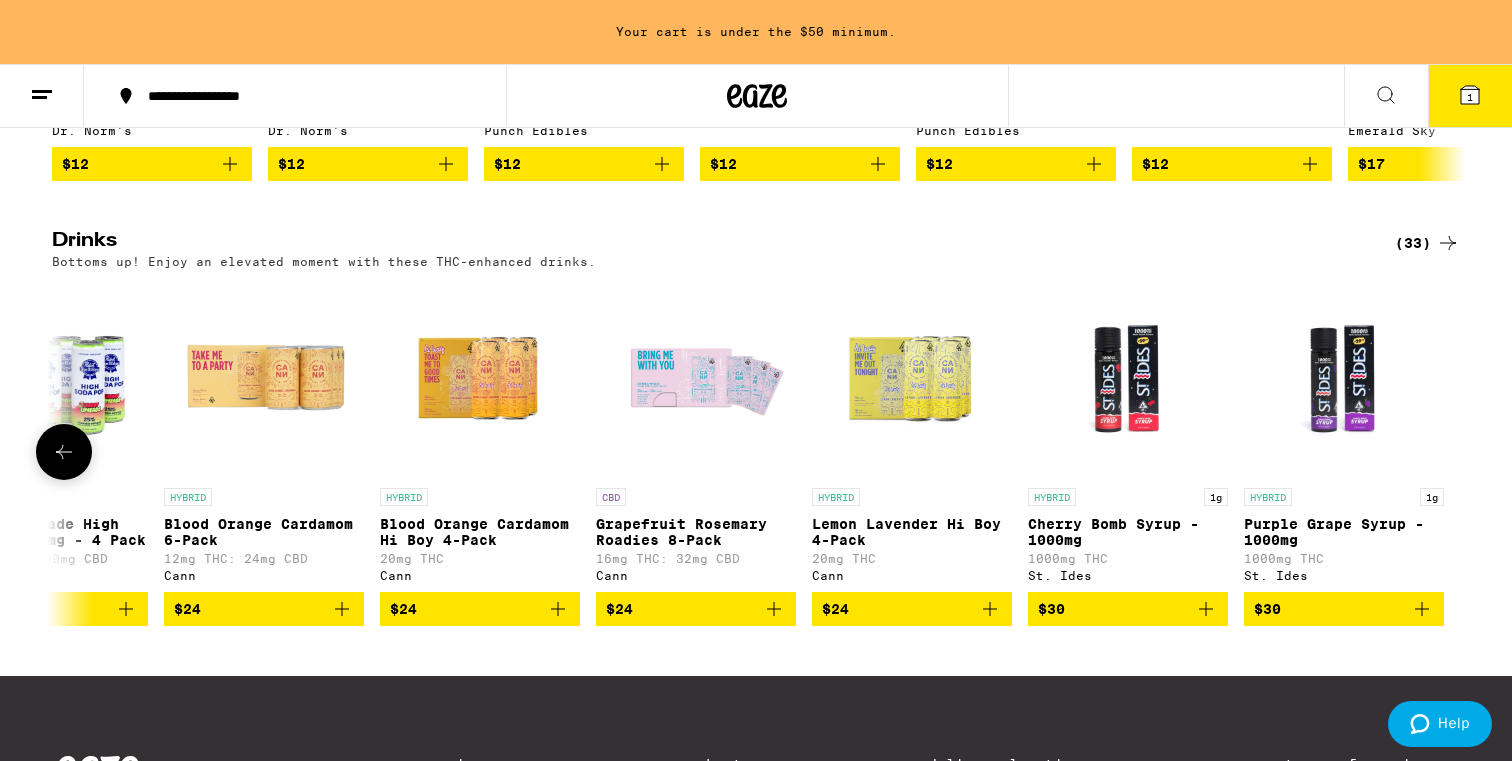 click at bounding box center [1448, 452] 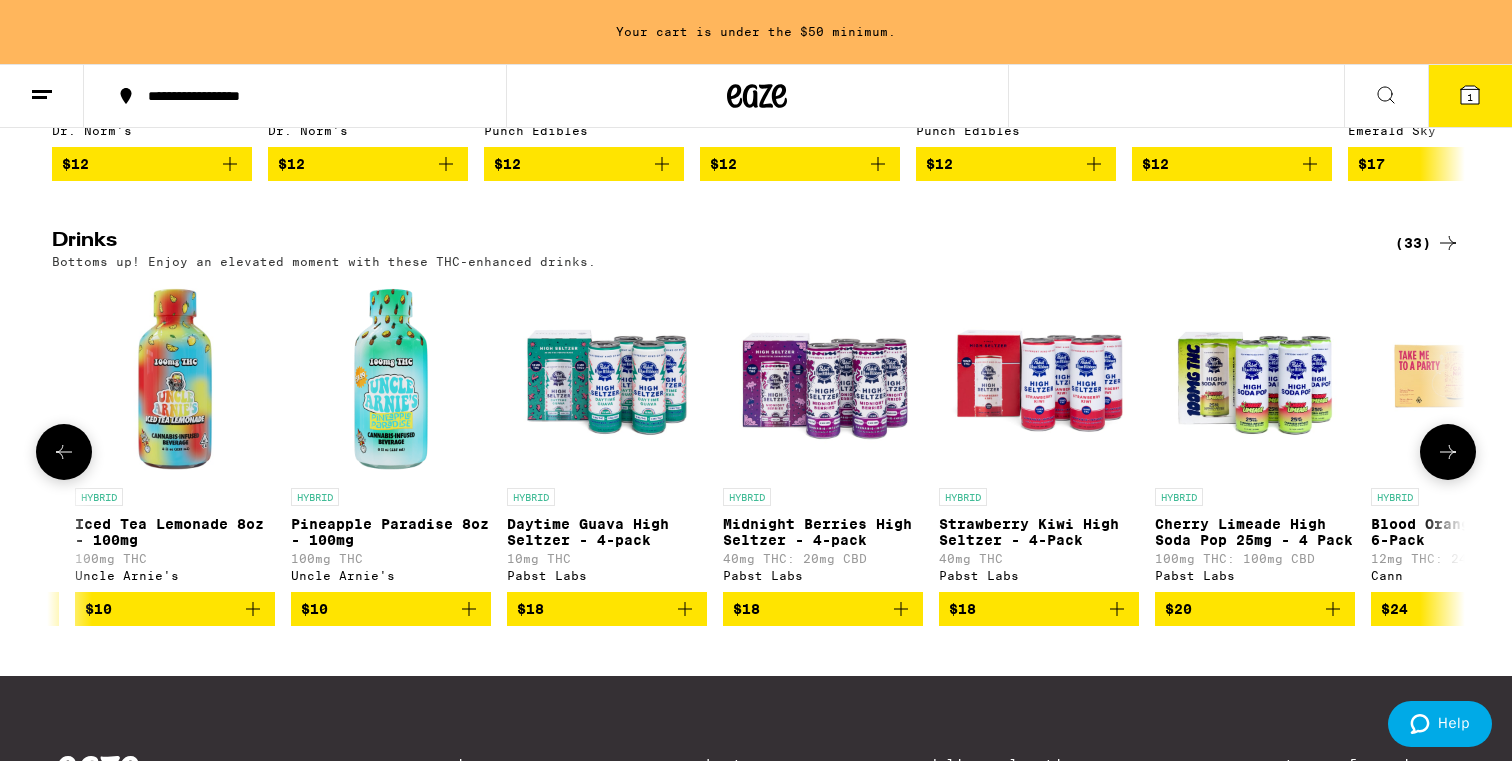 scroll, scrollTop: 0, scrollLeft: 4453, axis: horizontal 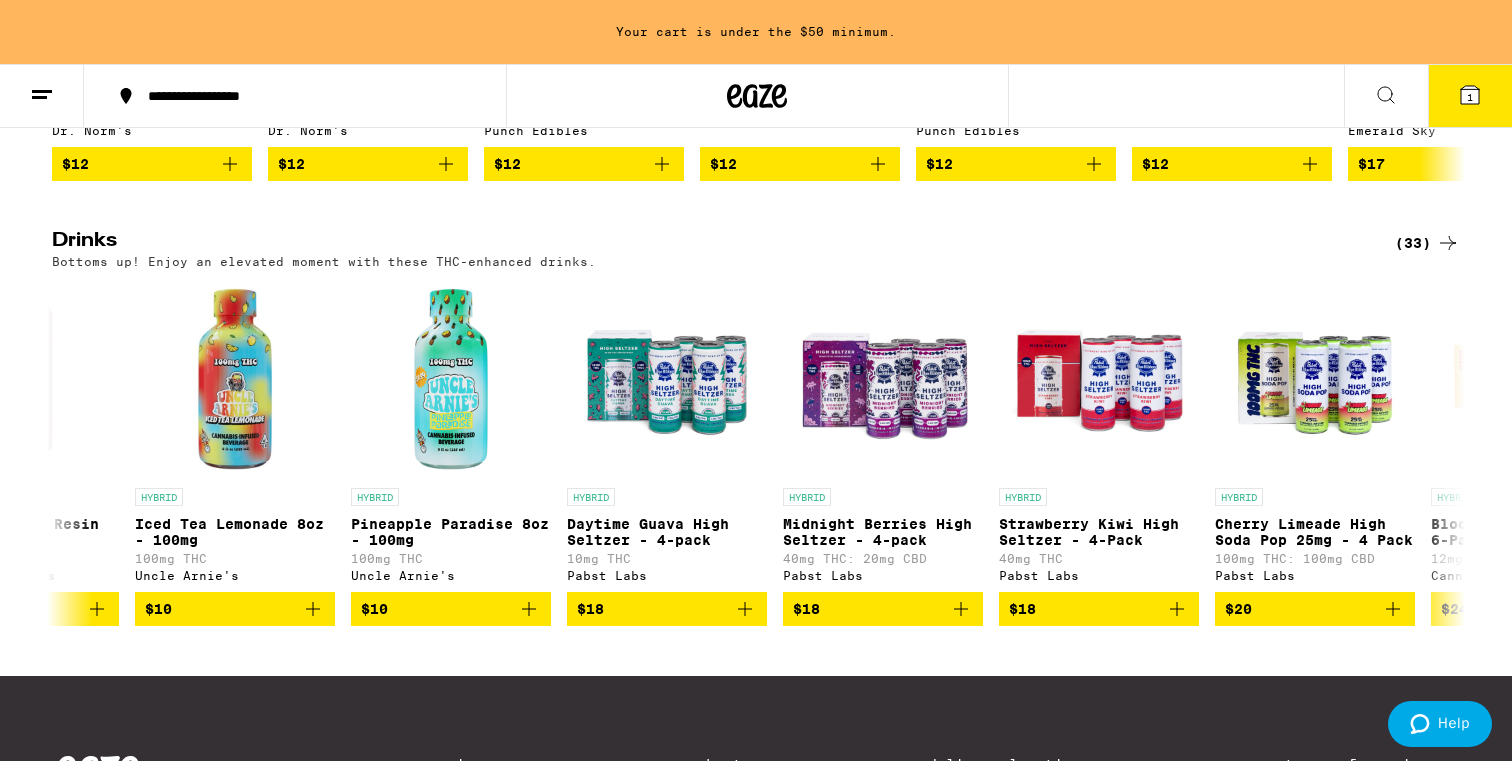 click 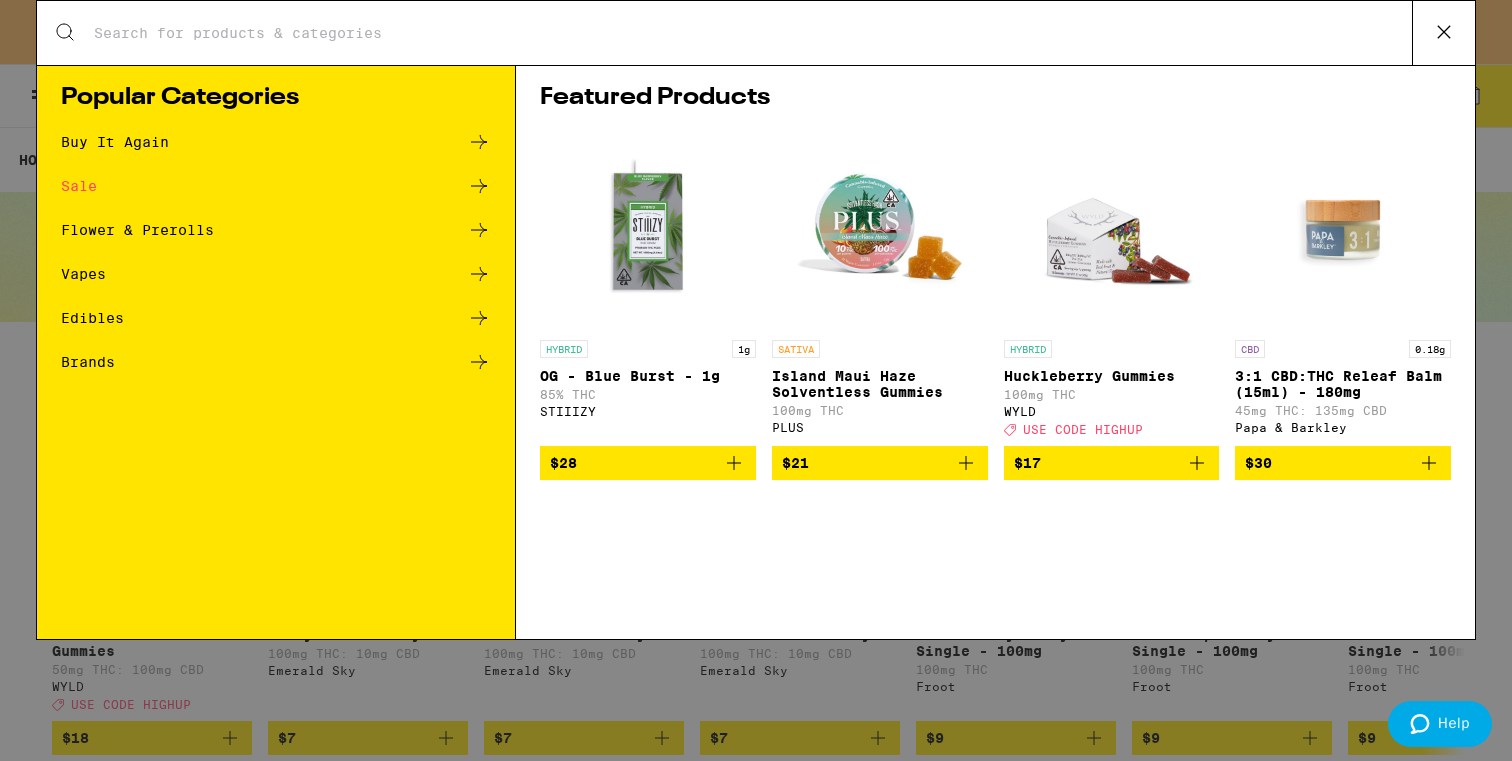 click on "Search for Products Popular Categories Buy It Again Sale Flower & Prerolls Vapes Edibles Brands Featured Products HYBRID 1g OG - Blue Burst - 1g 85% THC STIIIZY $28 SATIVA Island Maui Haze Solventless Gummies 100mg THC PLUS $21 HYBRID Huckleberry Gummies 100mg THC WYLD Deal Created with Sketch. USE CODE HIGHUP $17 CBD 0.18g 3:1 CBD:THC Releaf Balm (15ml) - 180mg 45mg THC: 135mg CBD Papa & Barkley $30" at bounding box center (756, 380) 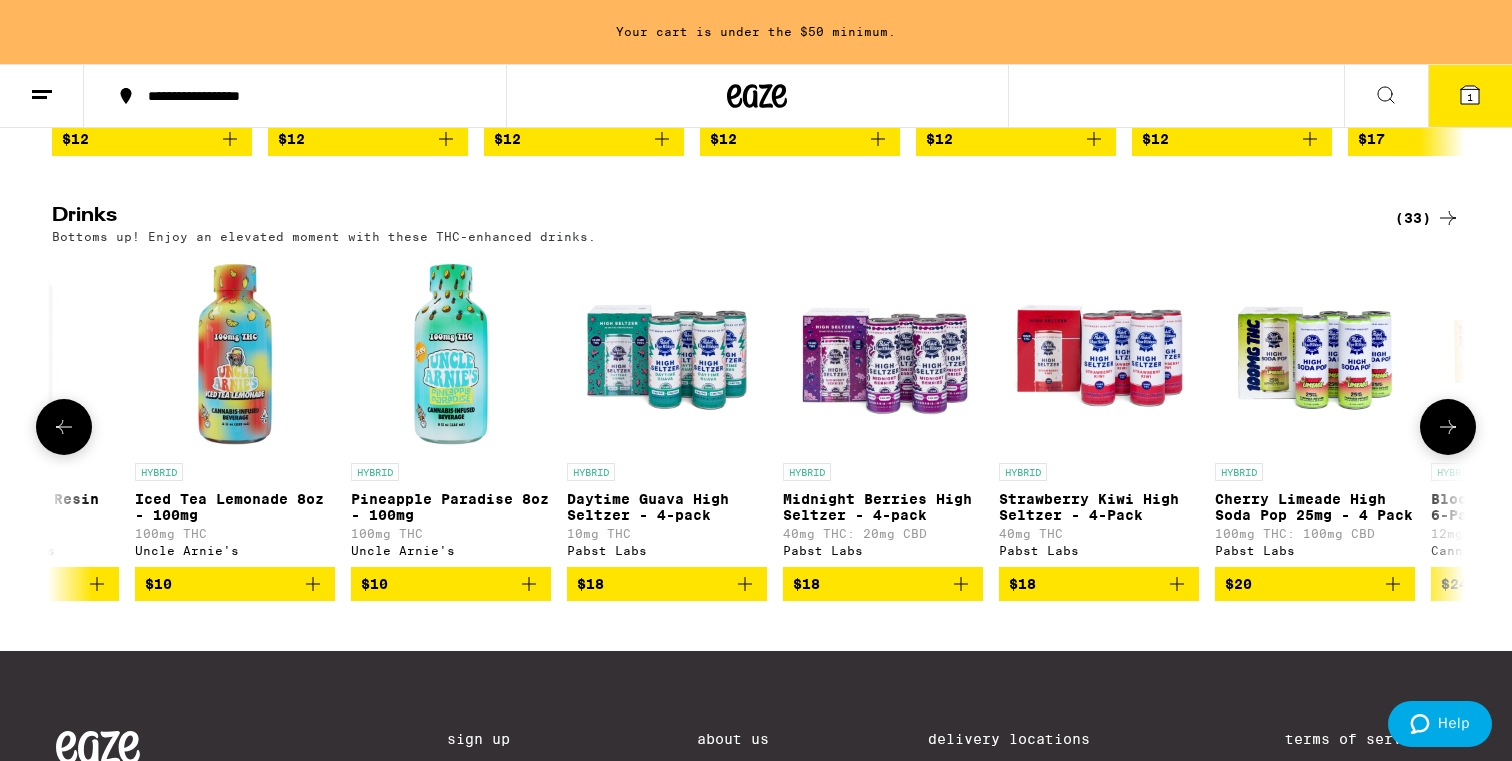 scroll, scrollTop: 1046, scrollLeft: 0, axis: vertical 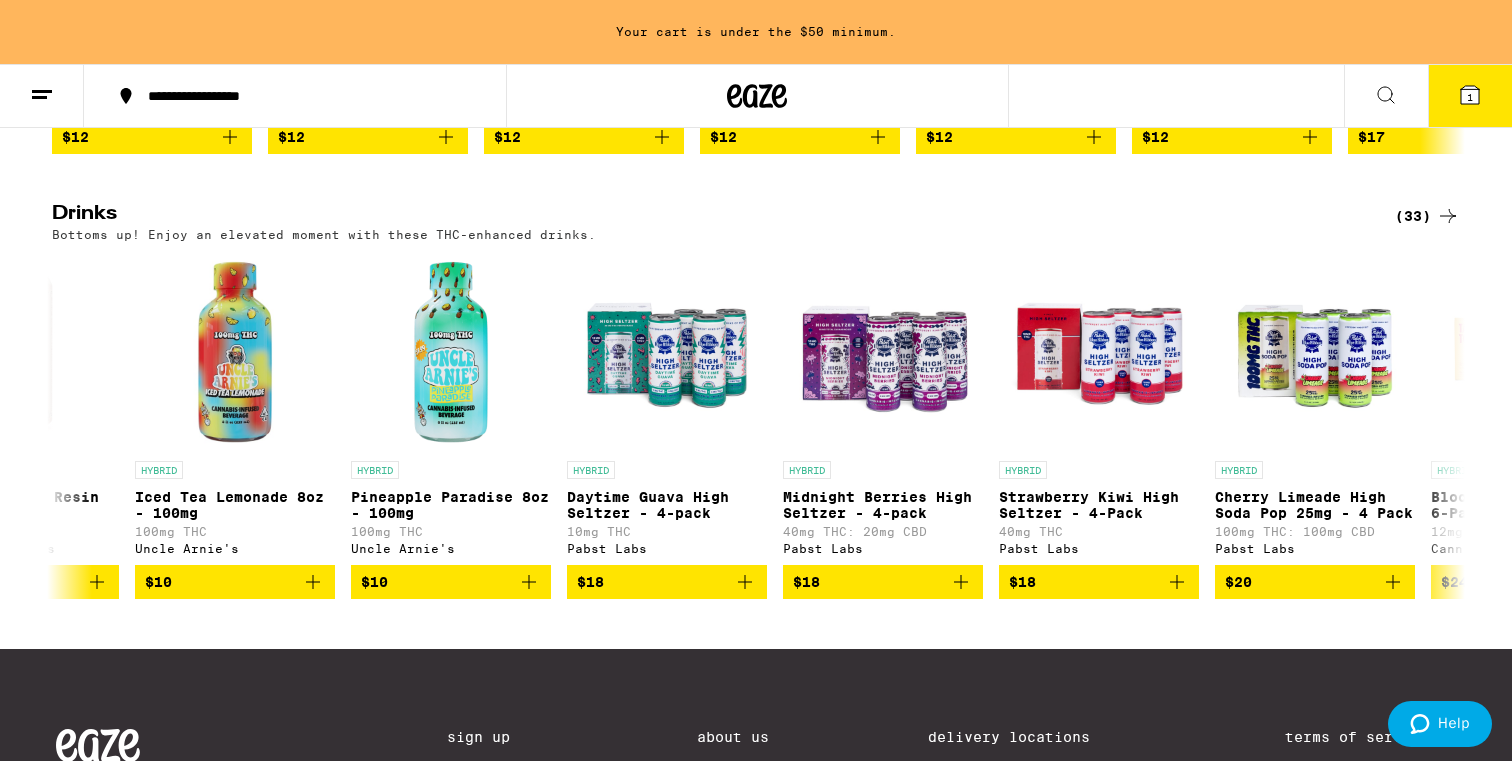 click 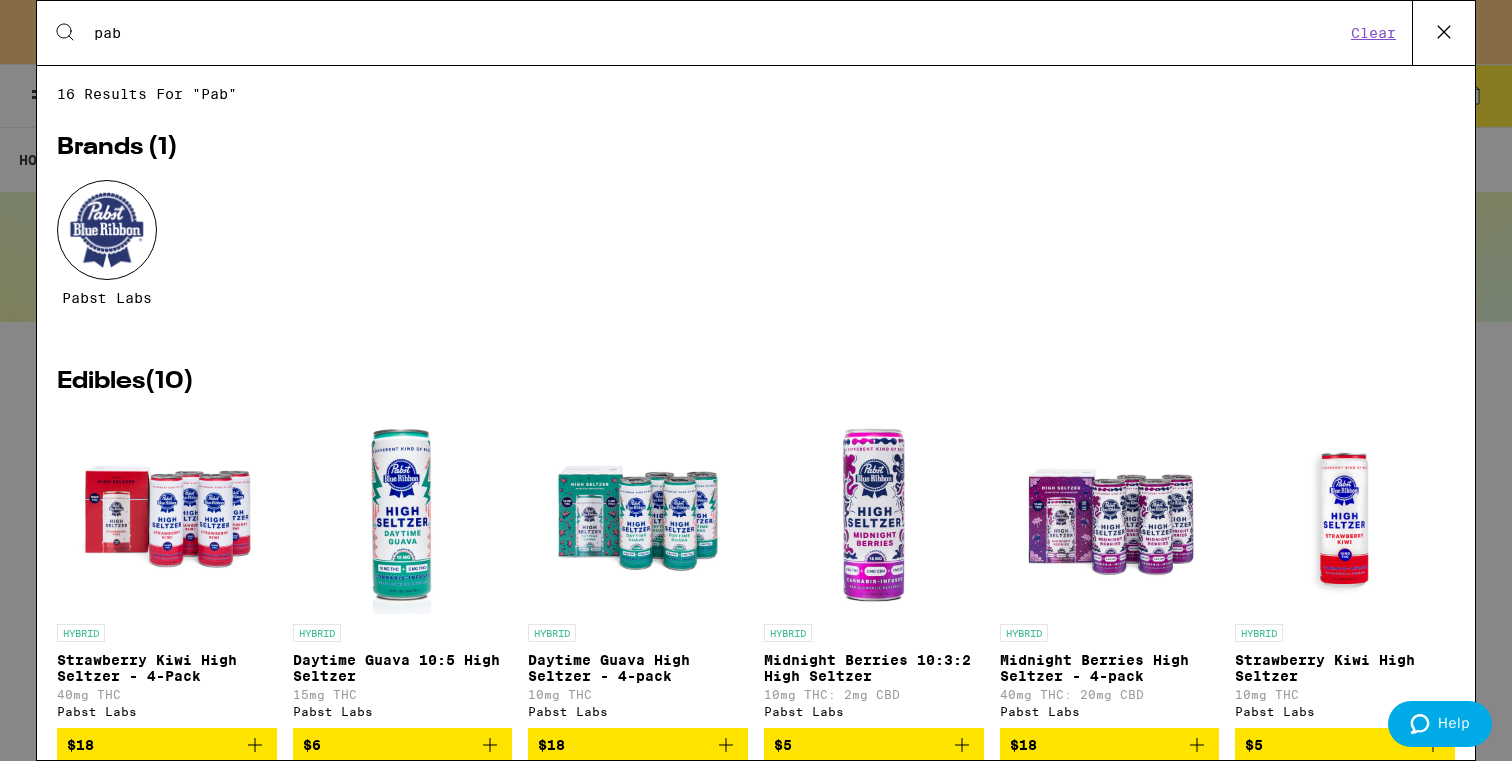 type on "pab" 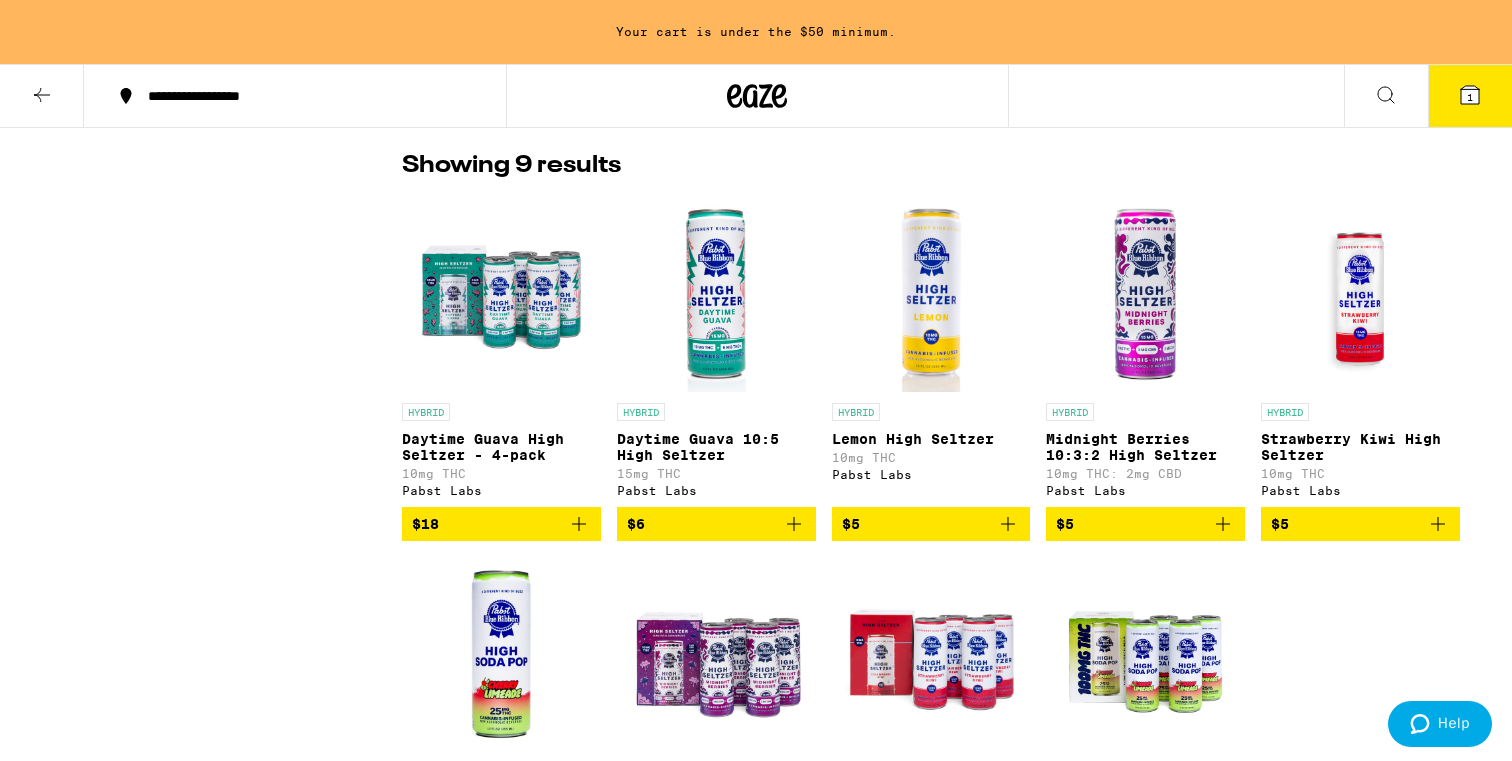 scroll, scrollTop: 494, scrollLeft: 0, axis: vertical 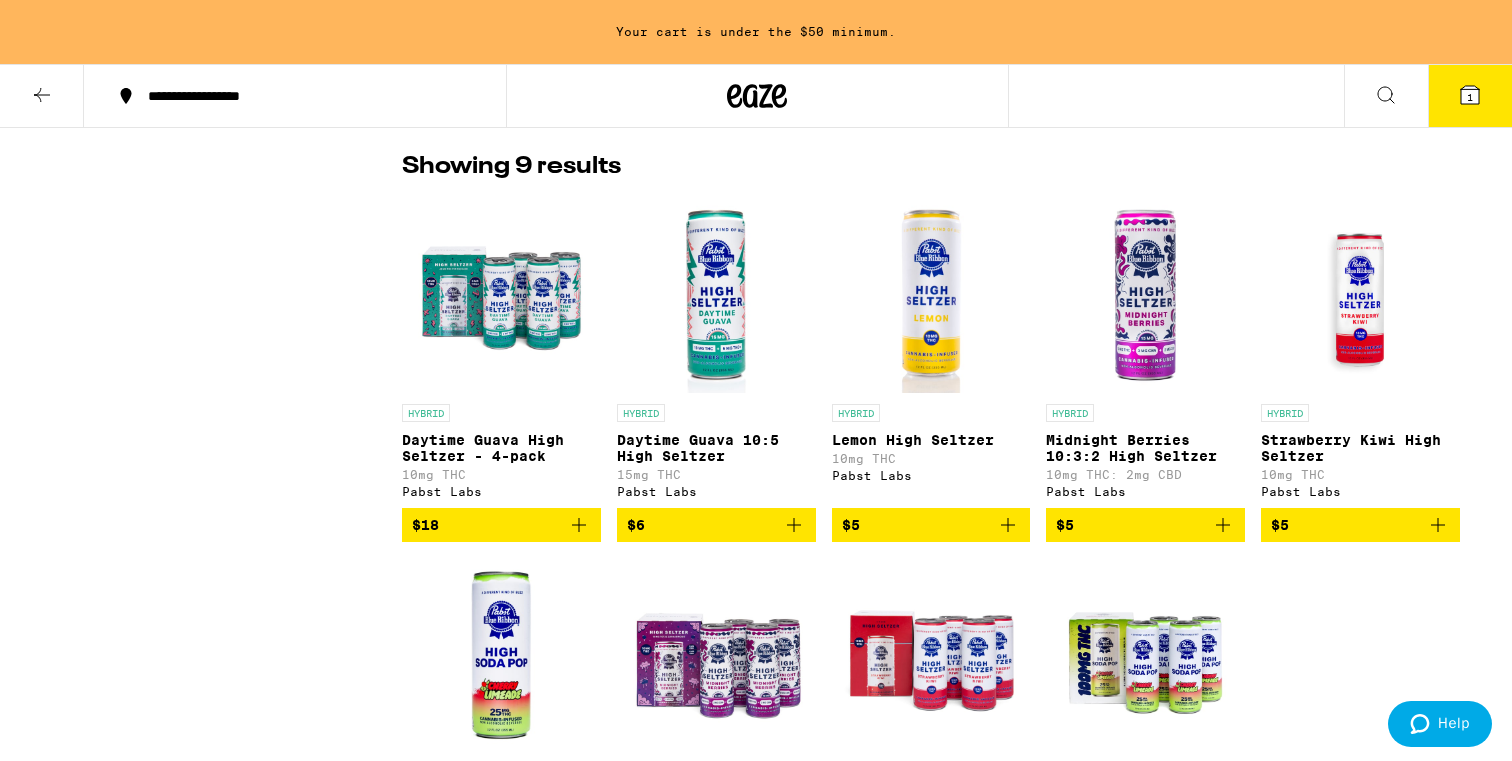 click 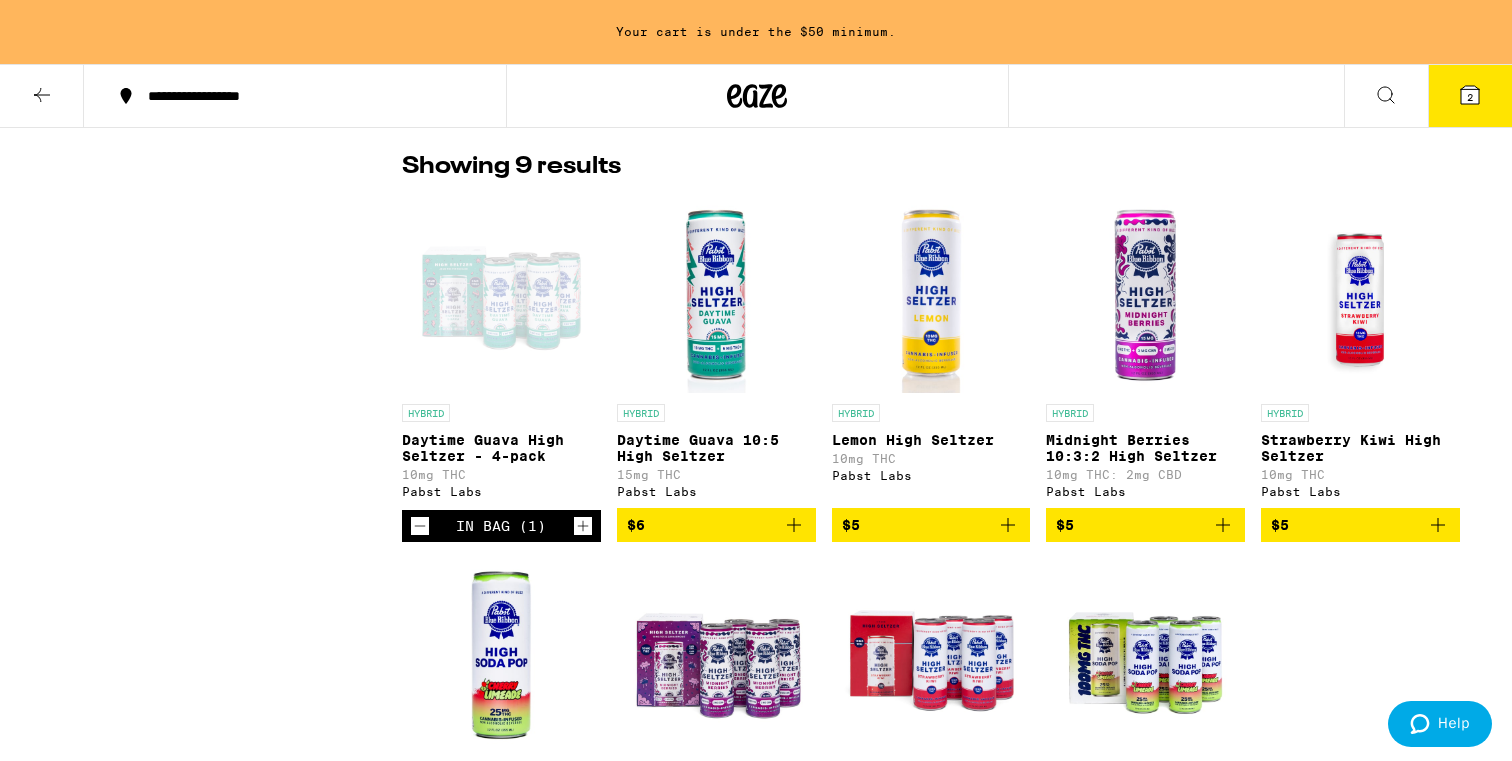 click 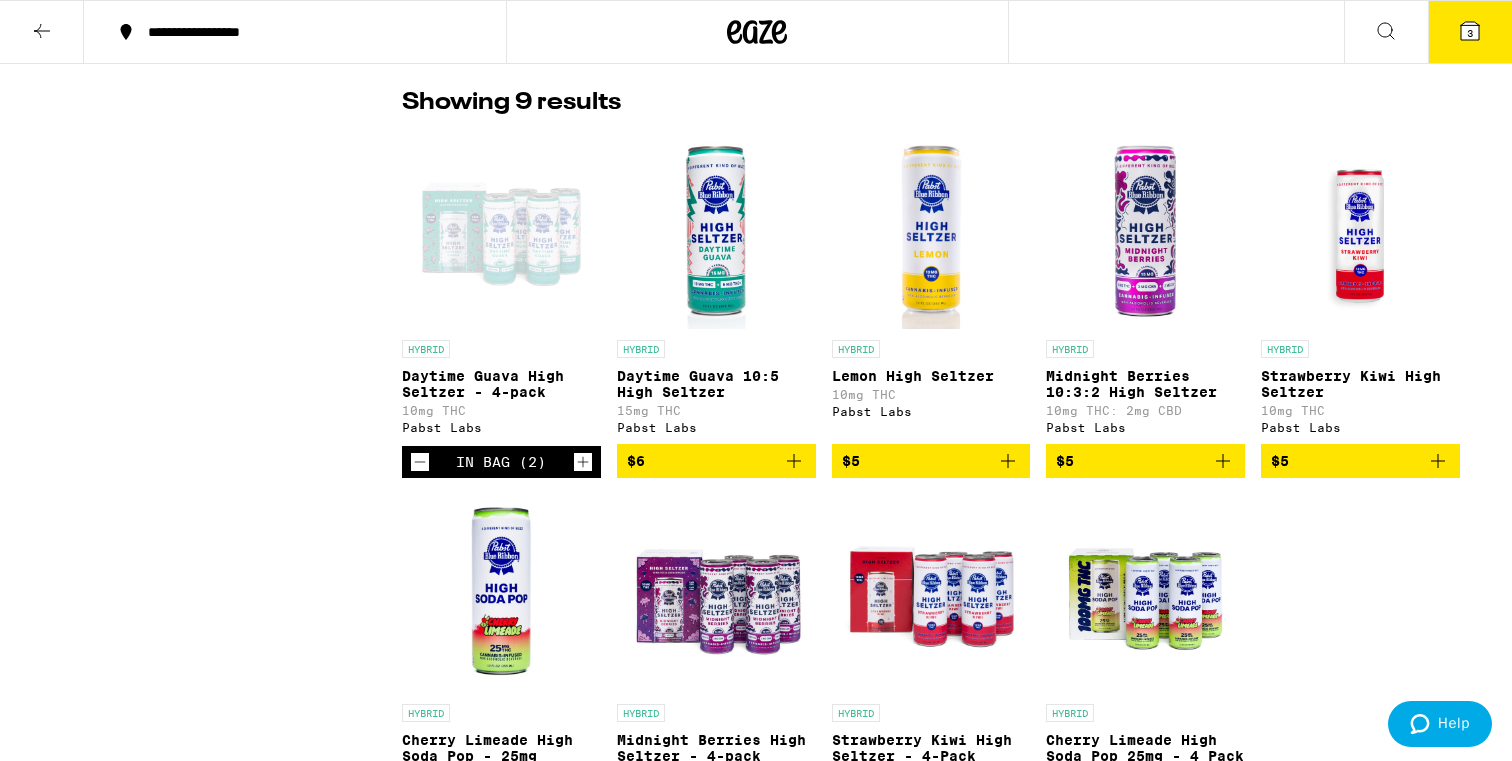 scroll, scrollTop: 430, scrollLeft: 0, axis: vertical 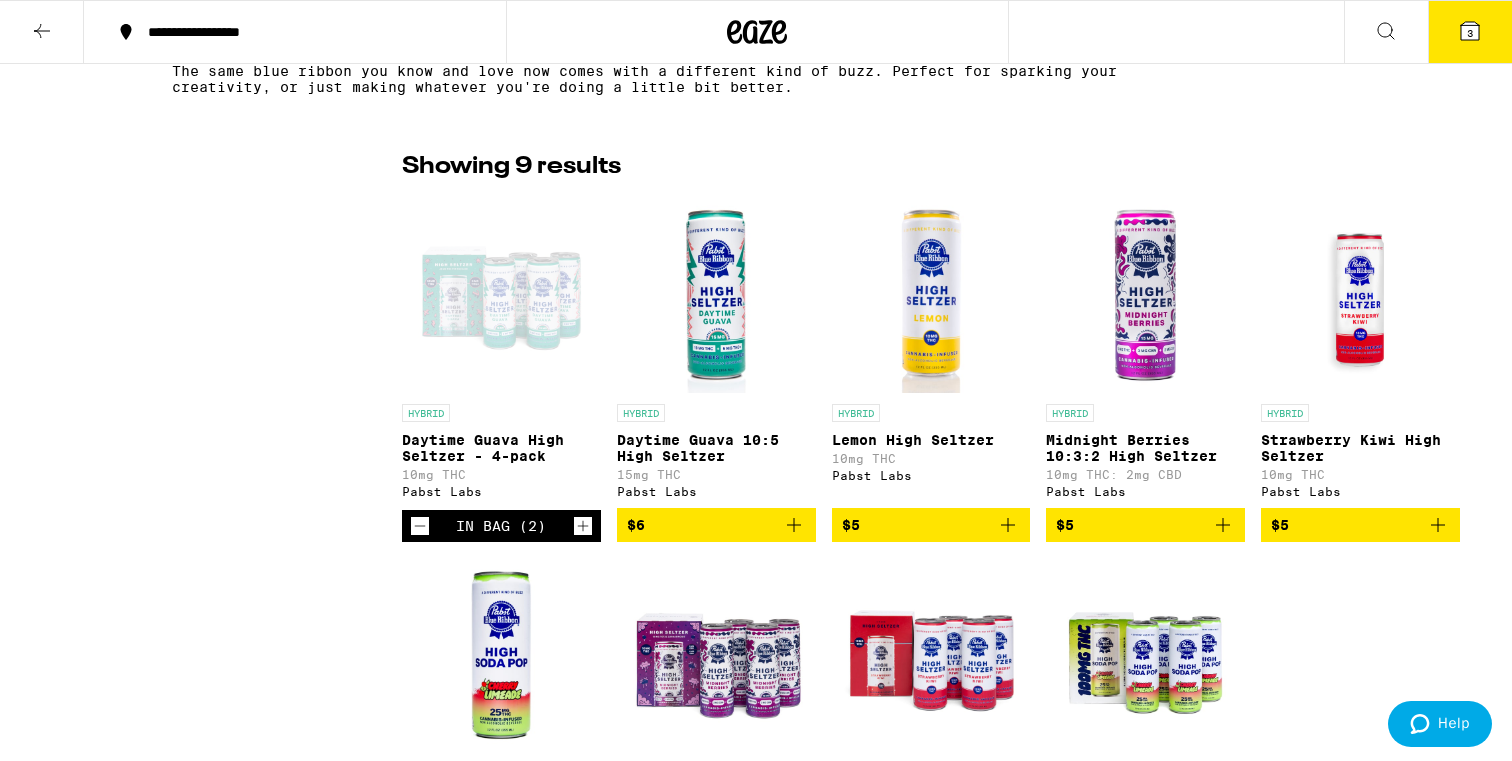 click on "3" at bounding box center (1470, 32) 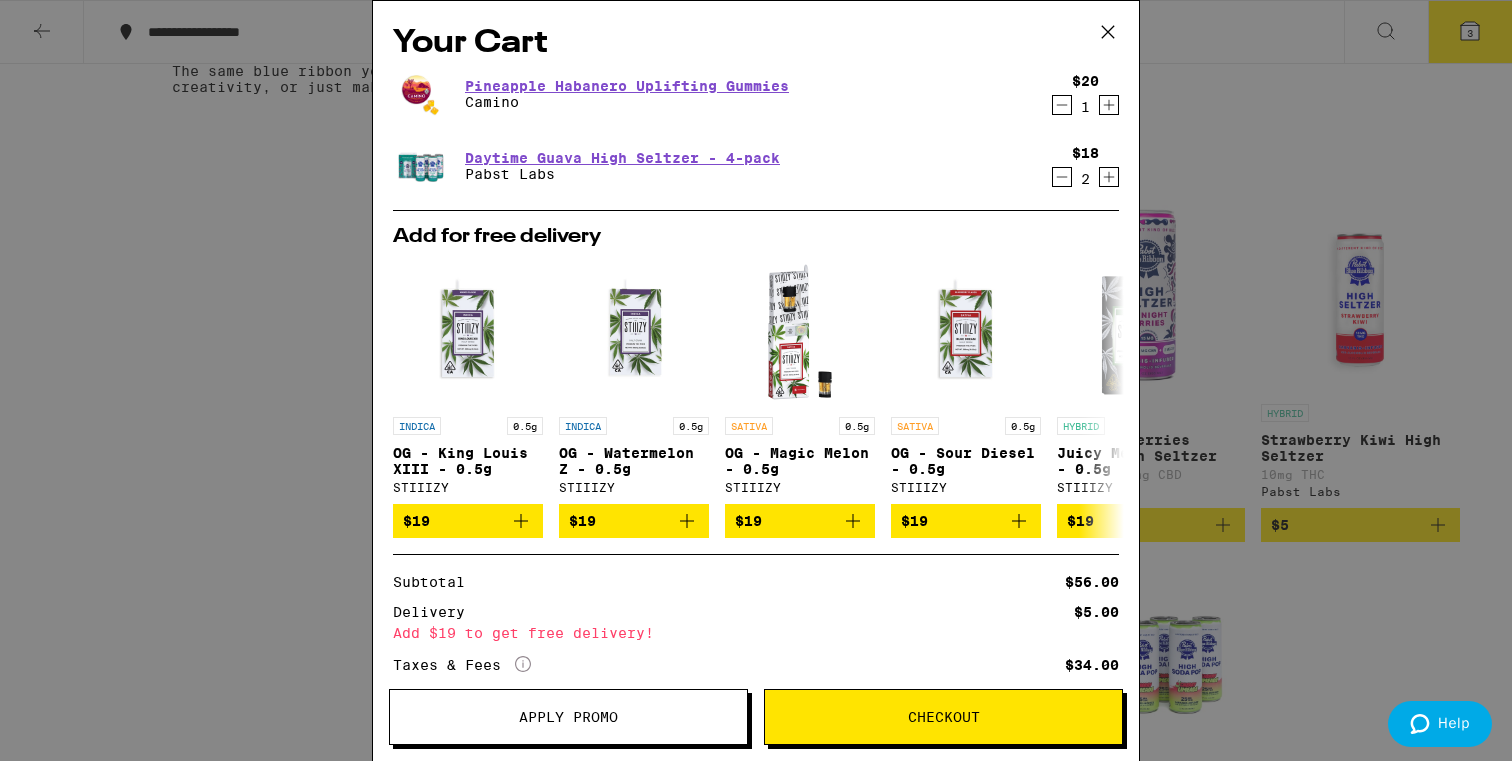 click on "Checkout" at bounding box center (943, 717) 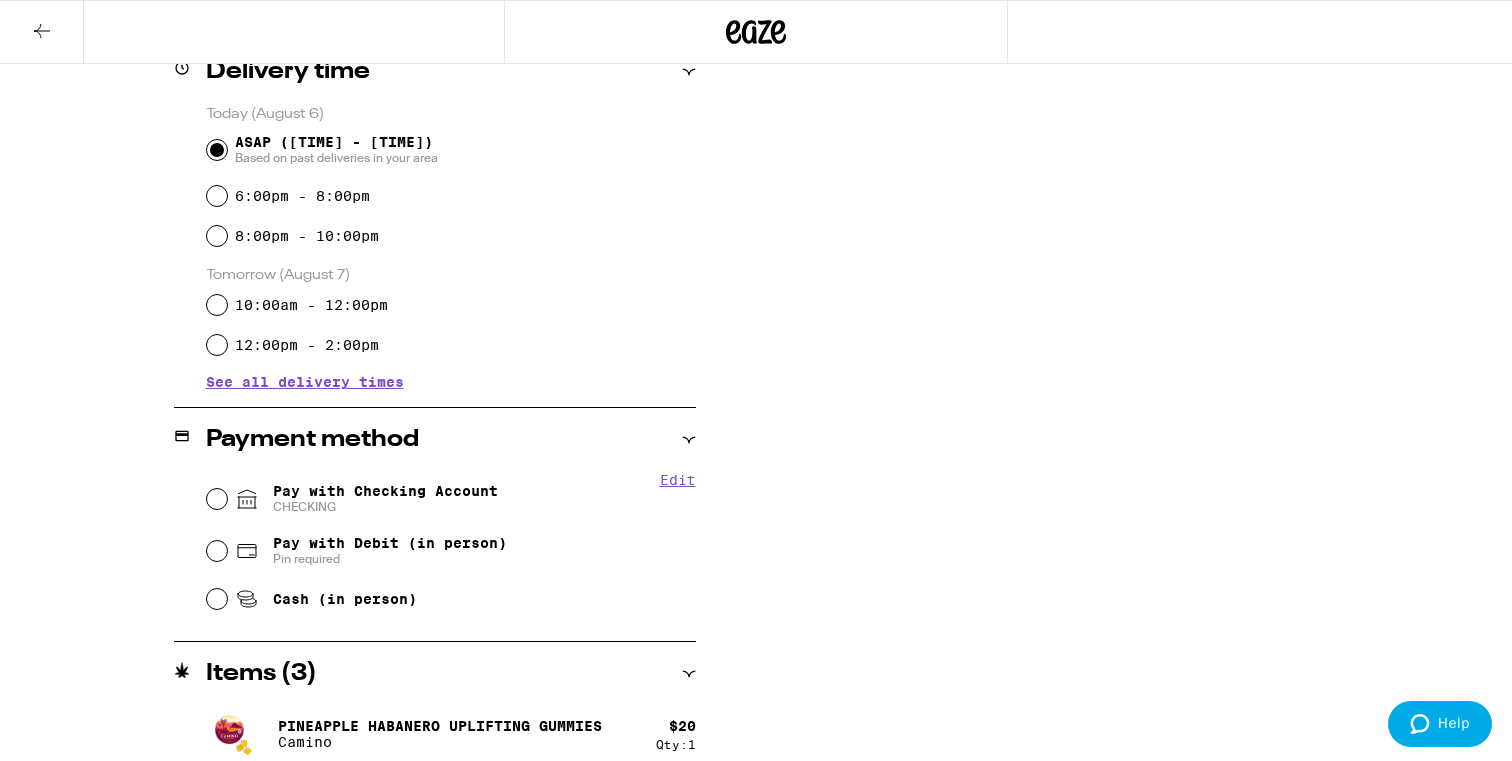 scroll, scrollTop: 609, scrollLeft: 0, axis: vertical 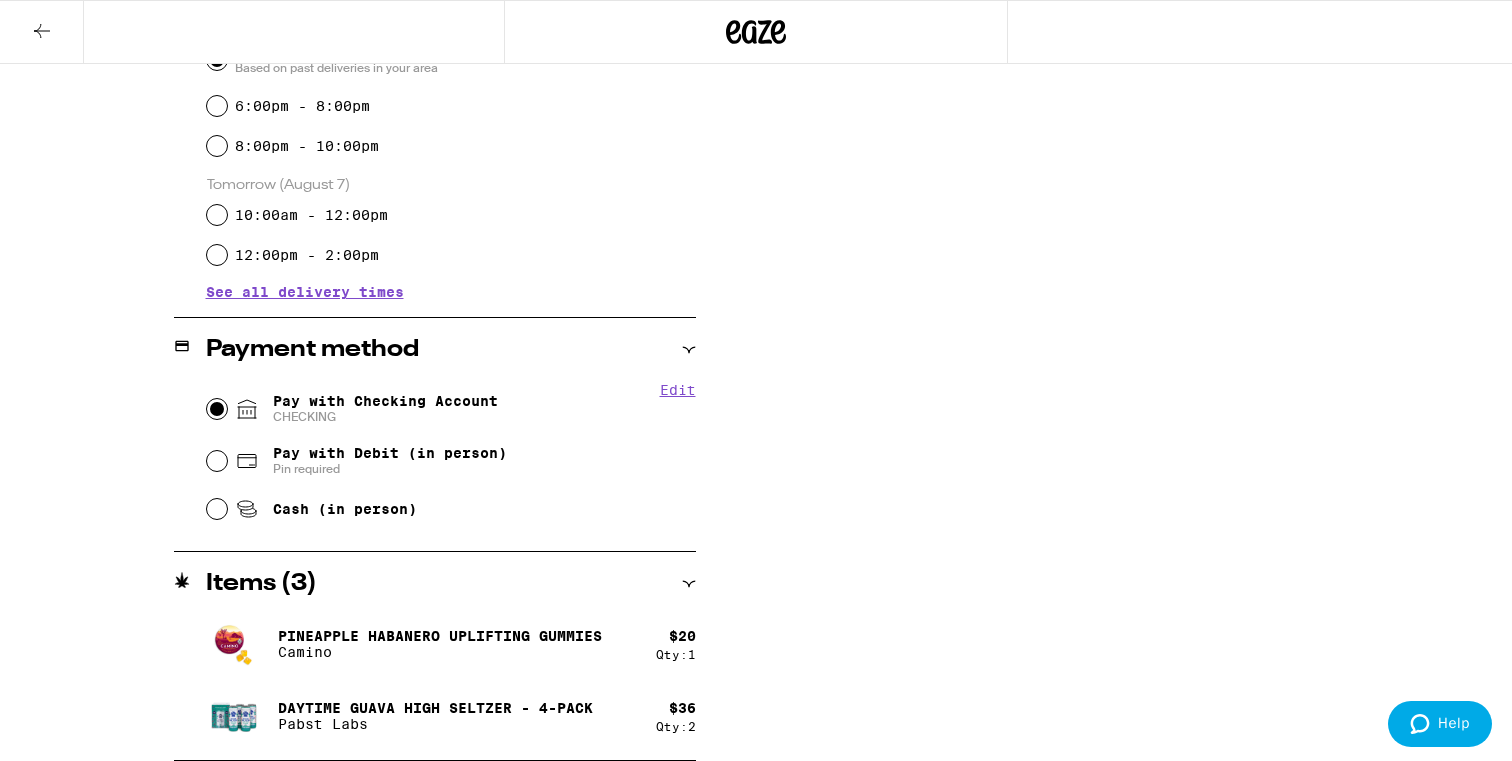 click on "Pay with Checking Account CHECKING" at bounding box center [217, 409] 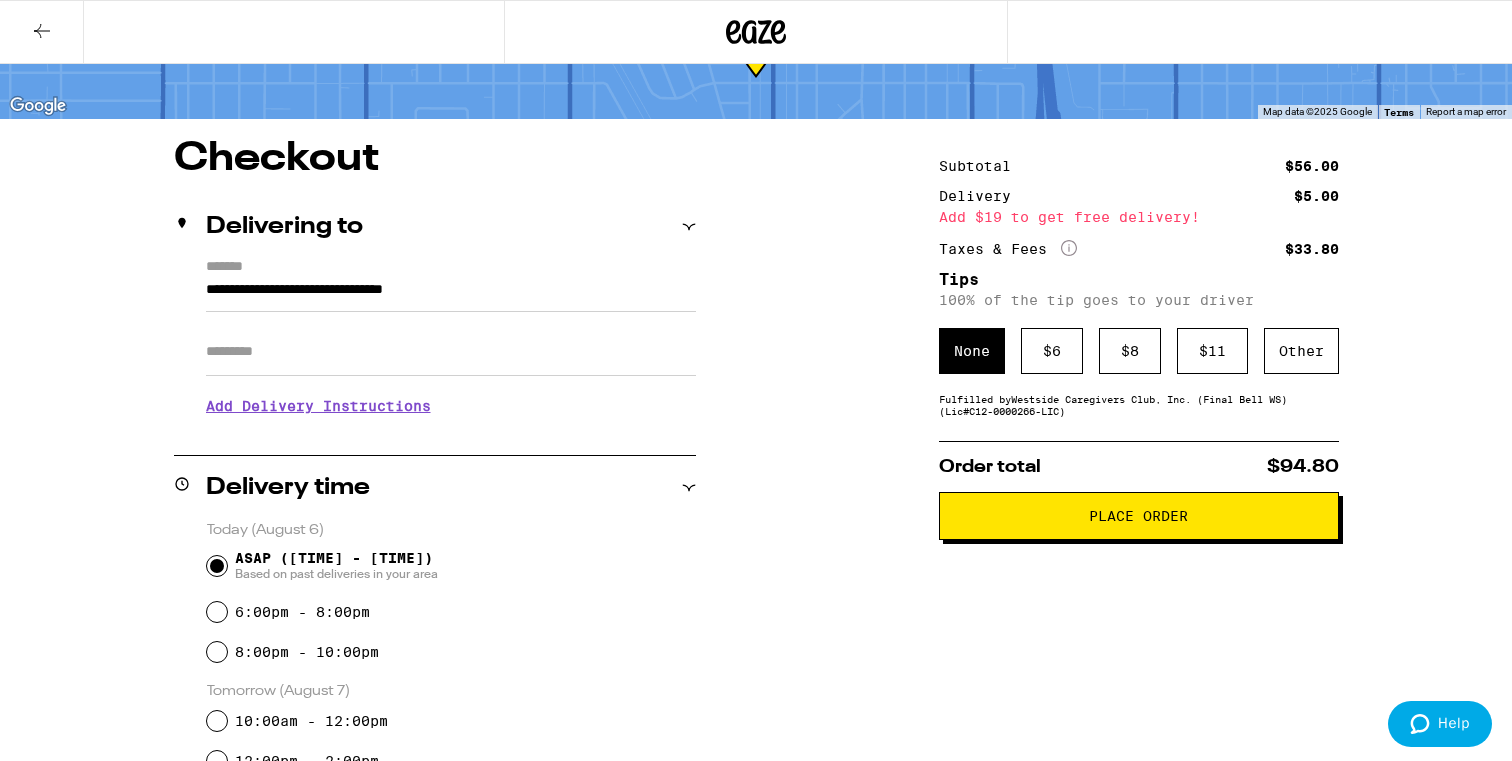 scroll, scrollTop: 97, scrollLeft: 0, axis: vertical 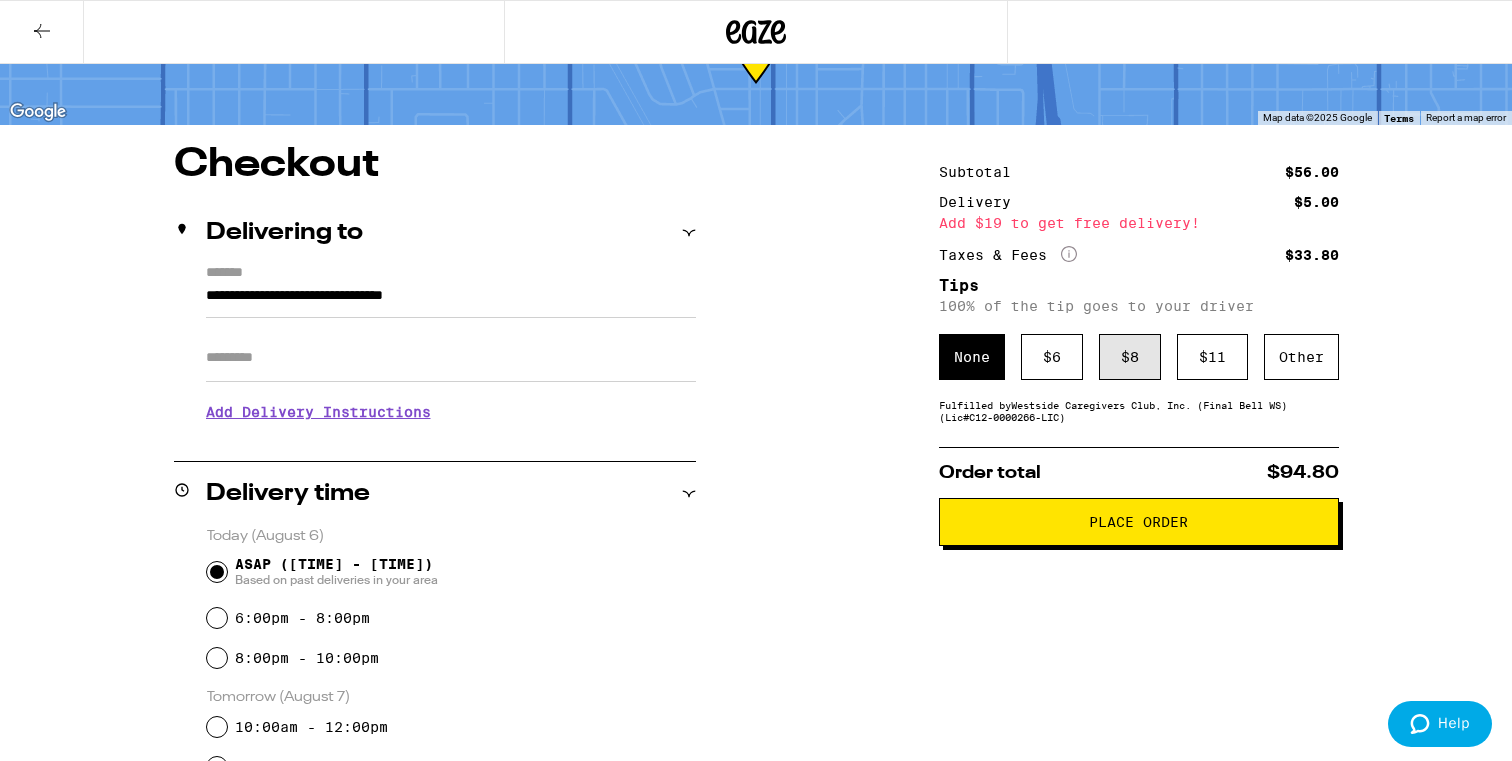 click on "$ 8" at bounding box center [1130, 357] 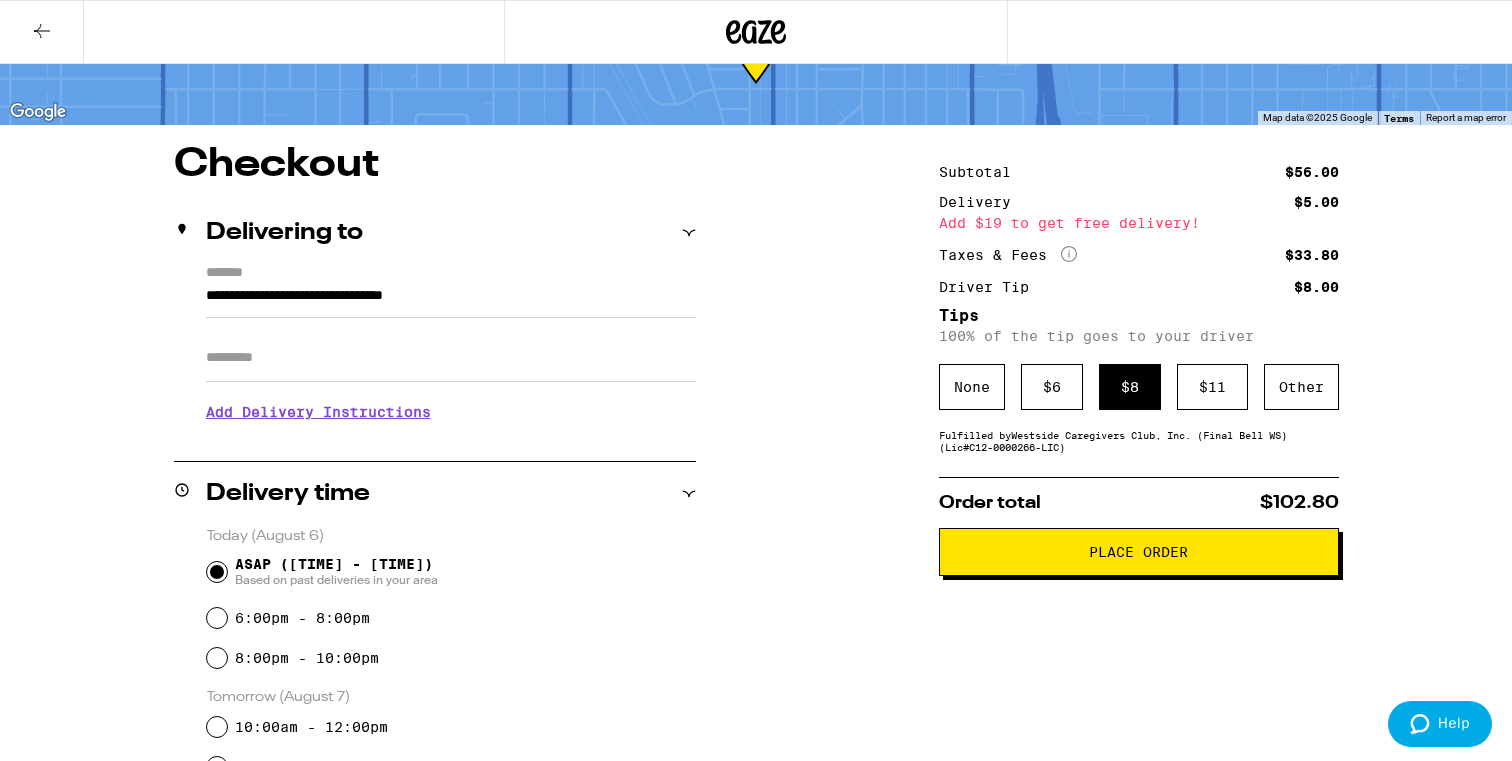 click on "Place Order" at bounding box center [1138, 552] 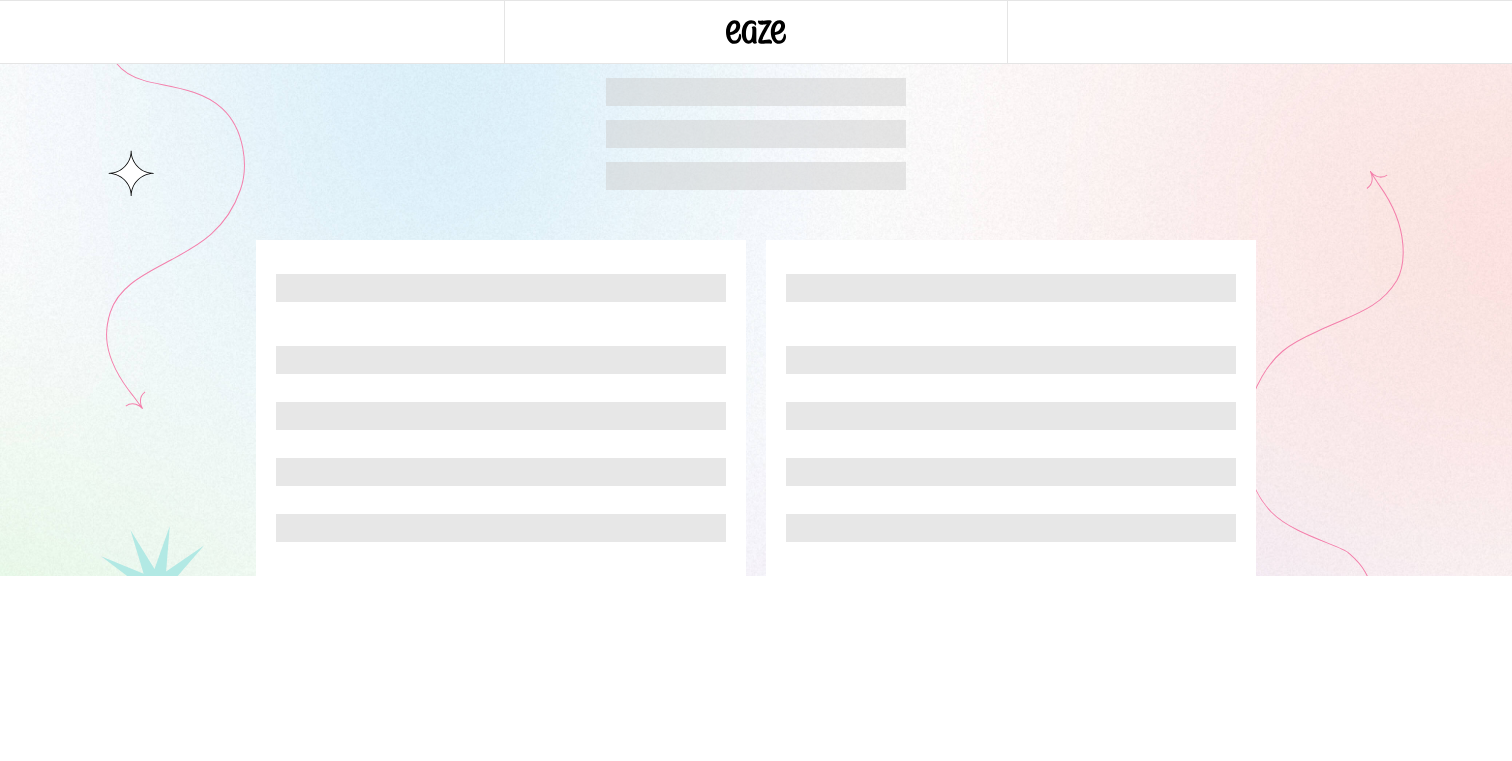 scroll, scrollTop: 0, scrollLeft: 0, axis: both 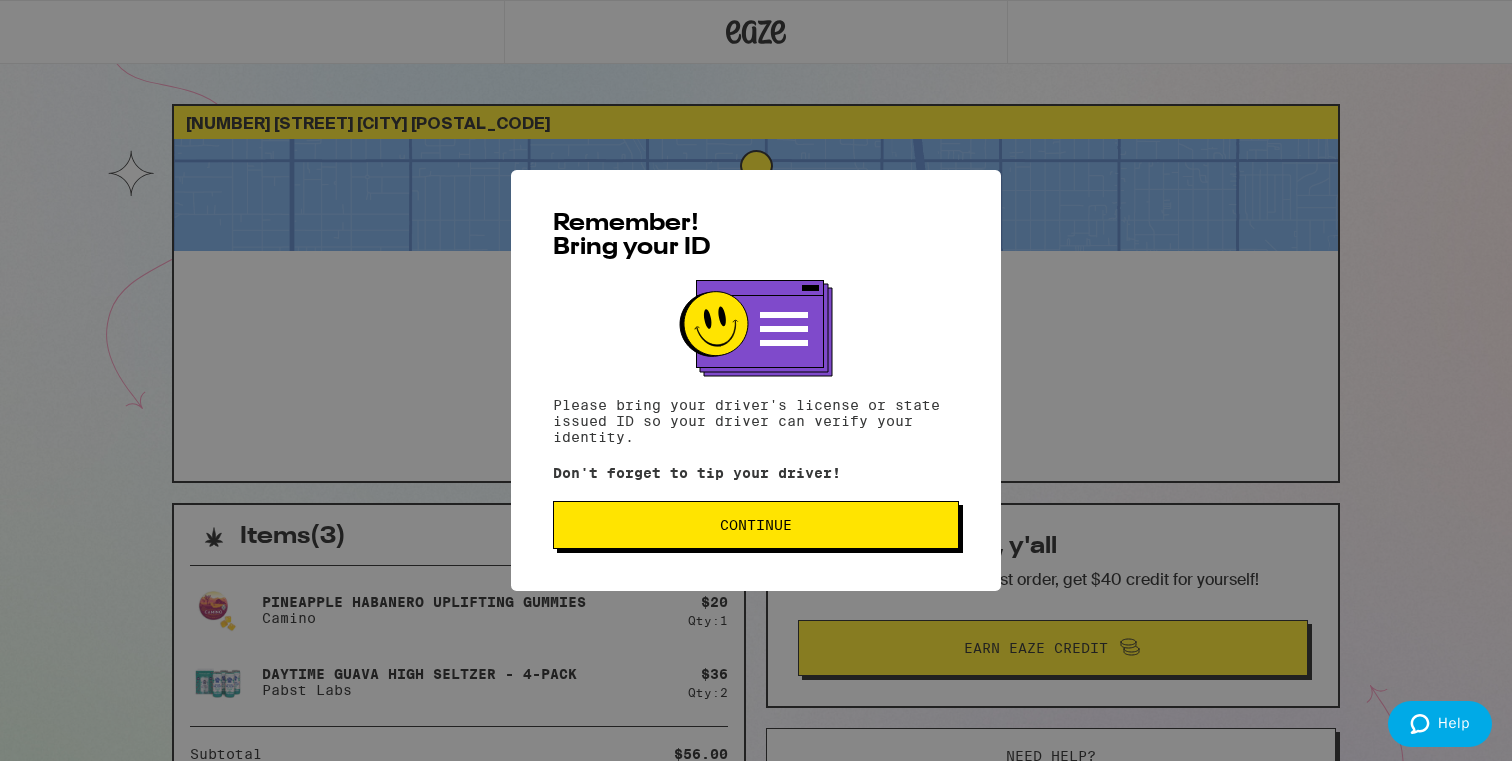 click on "Continue" at bounding box center (756, 525) 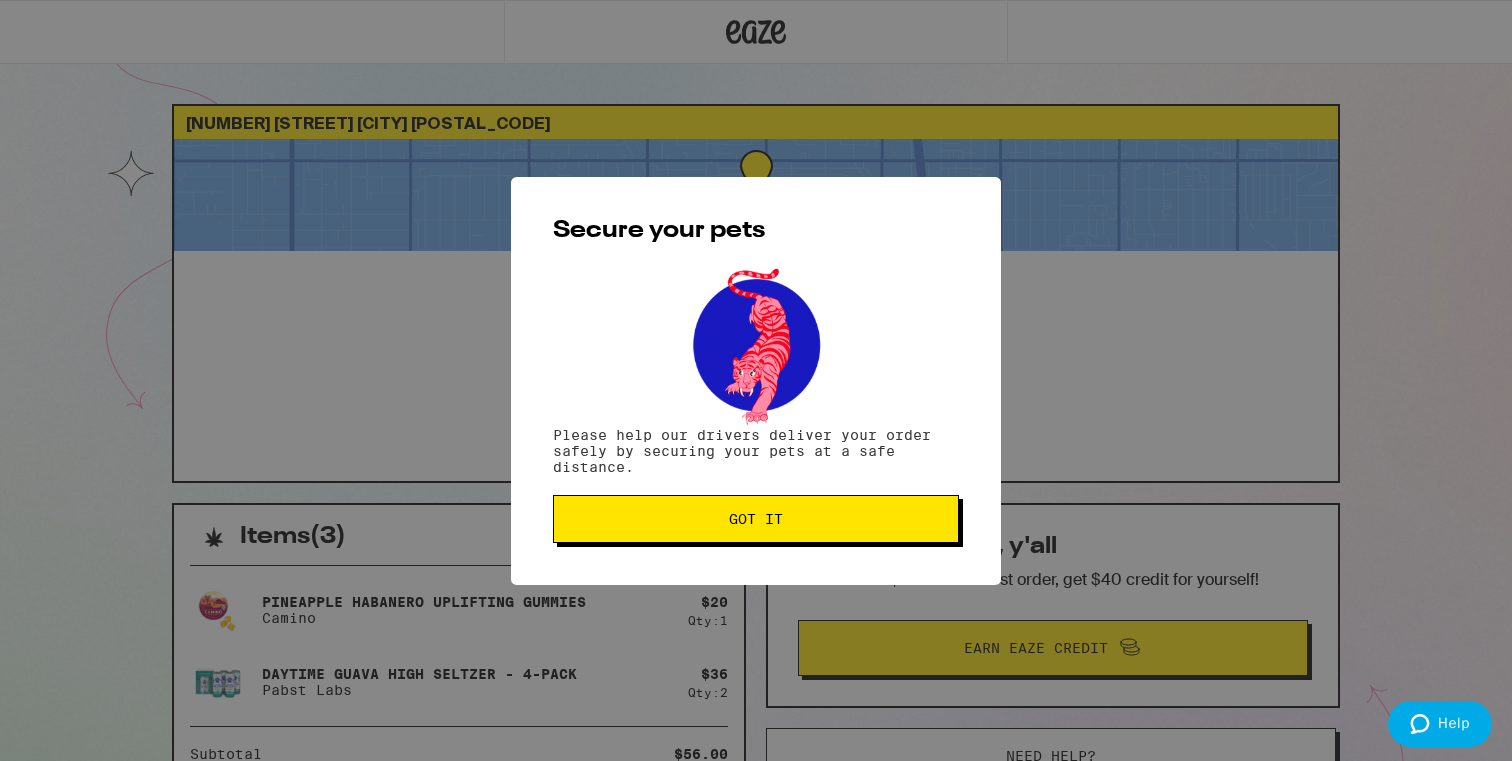 click on "Secure your pets Please help our drivers deliver your order safely by securing your pets at a safe distance. Got it" at bounding box center (756, 381) 